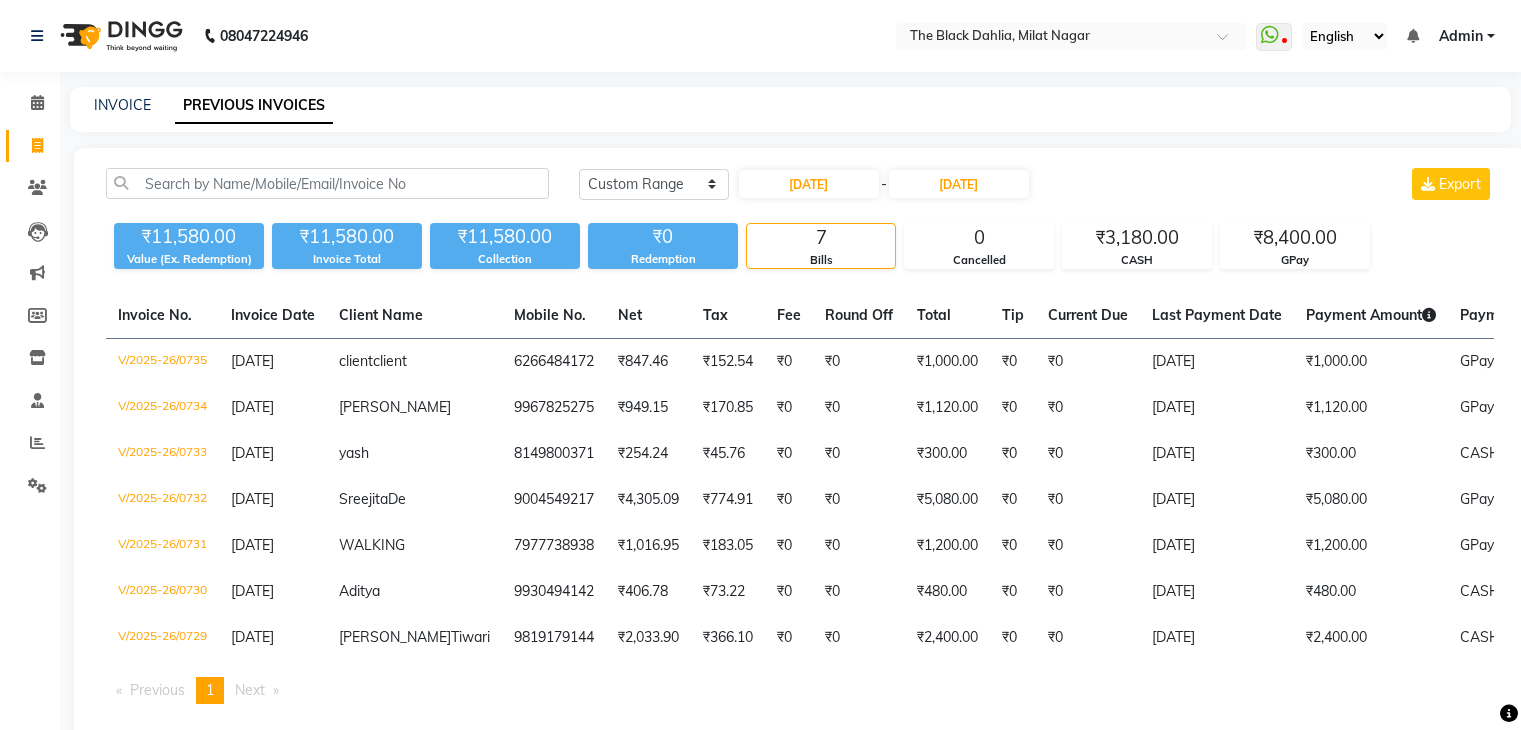 select on "range" 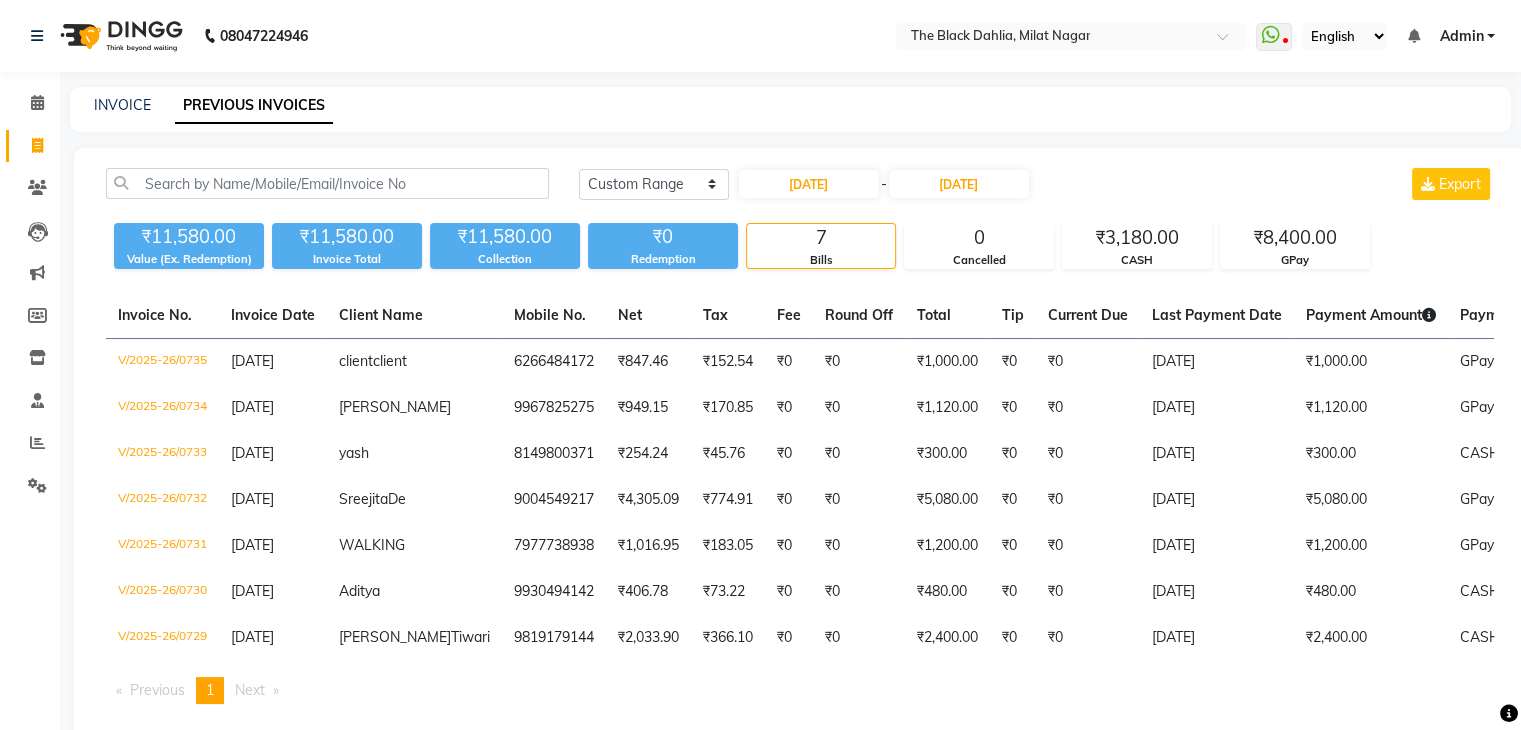 scroll, scrollTop: 0, scrollLeft: 0, axis: both 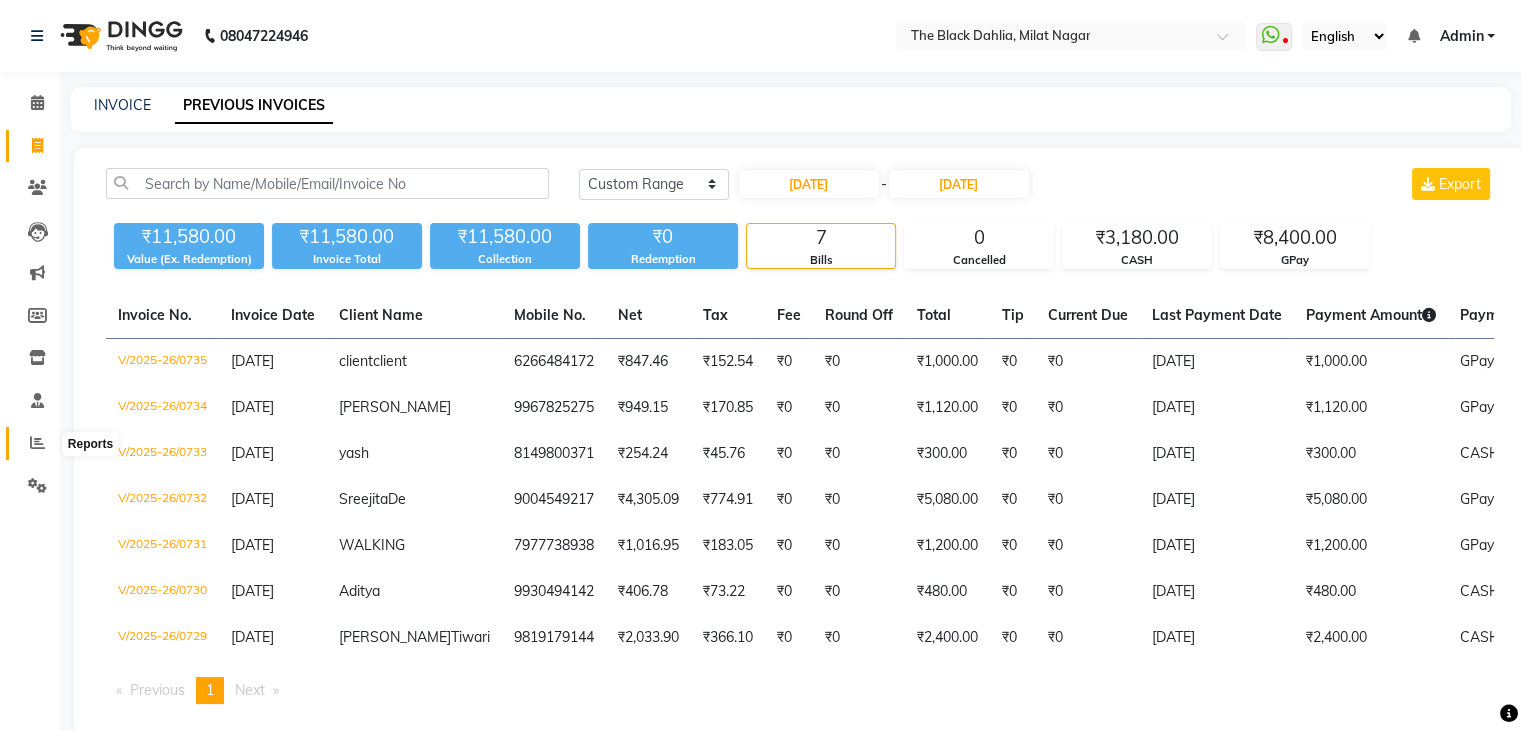 click 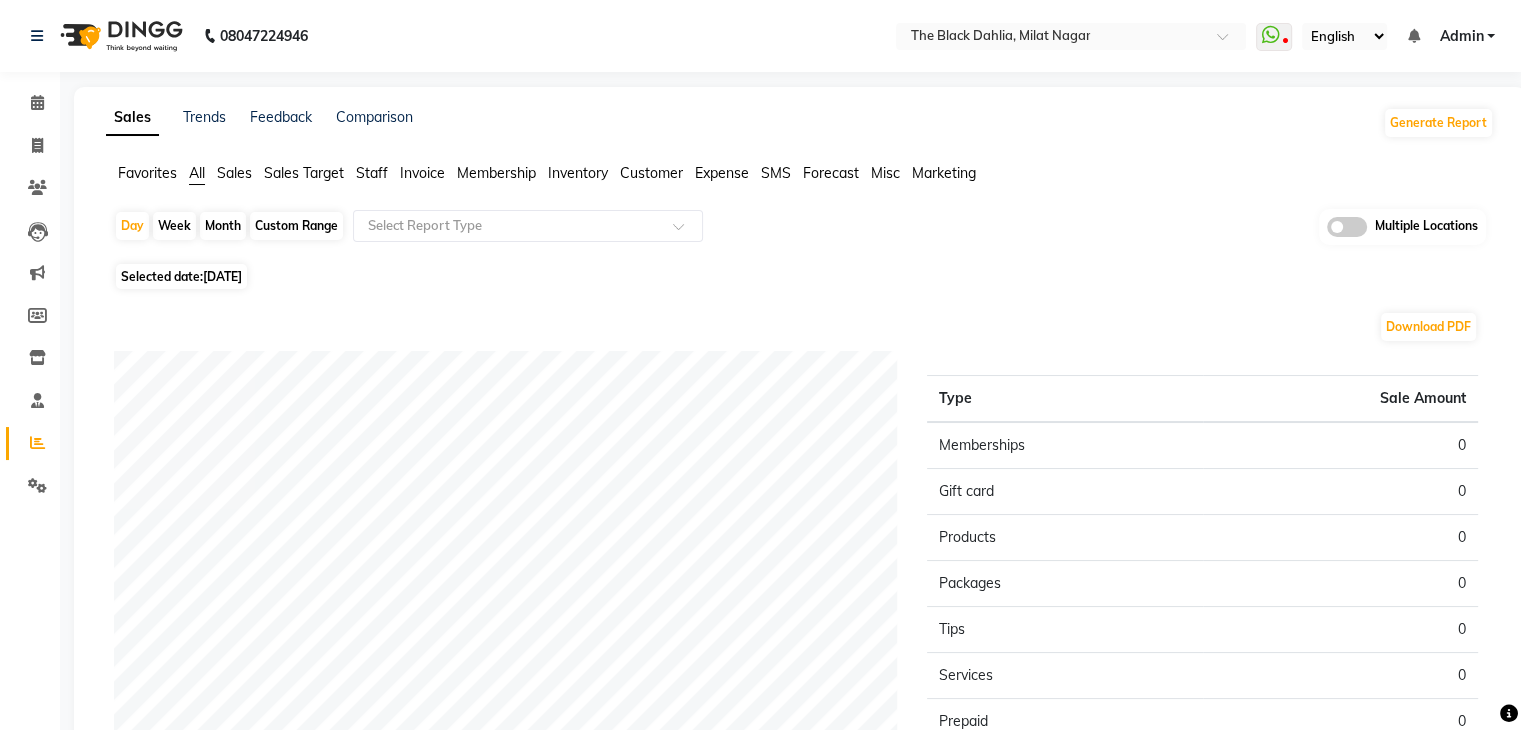 click on "Favorites All Sales Sales Target Staff Invoice Membership Inventory Customer Expense SMS Forecast Misc Marketing" 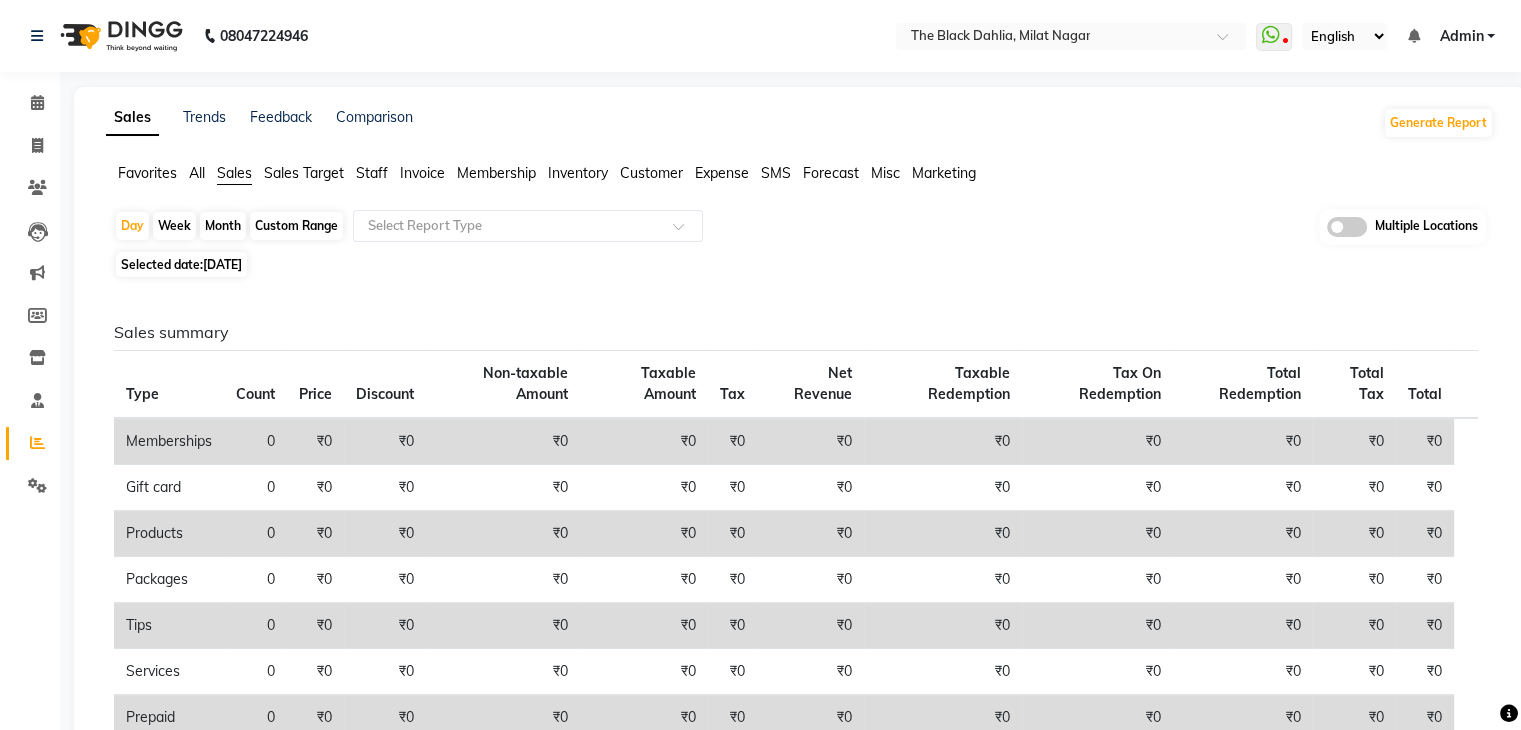 click on "Custom Range" 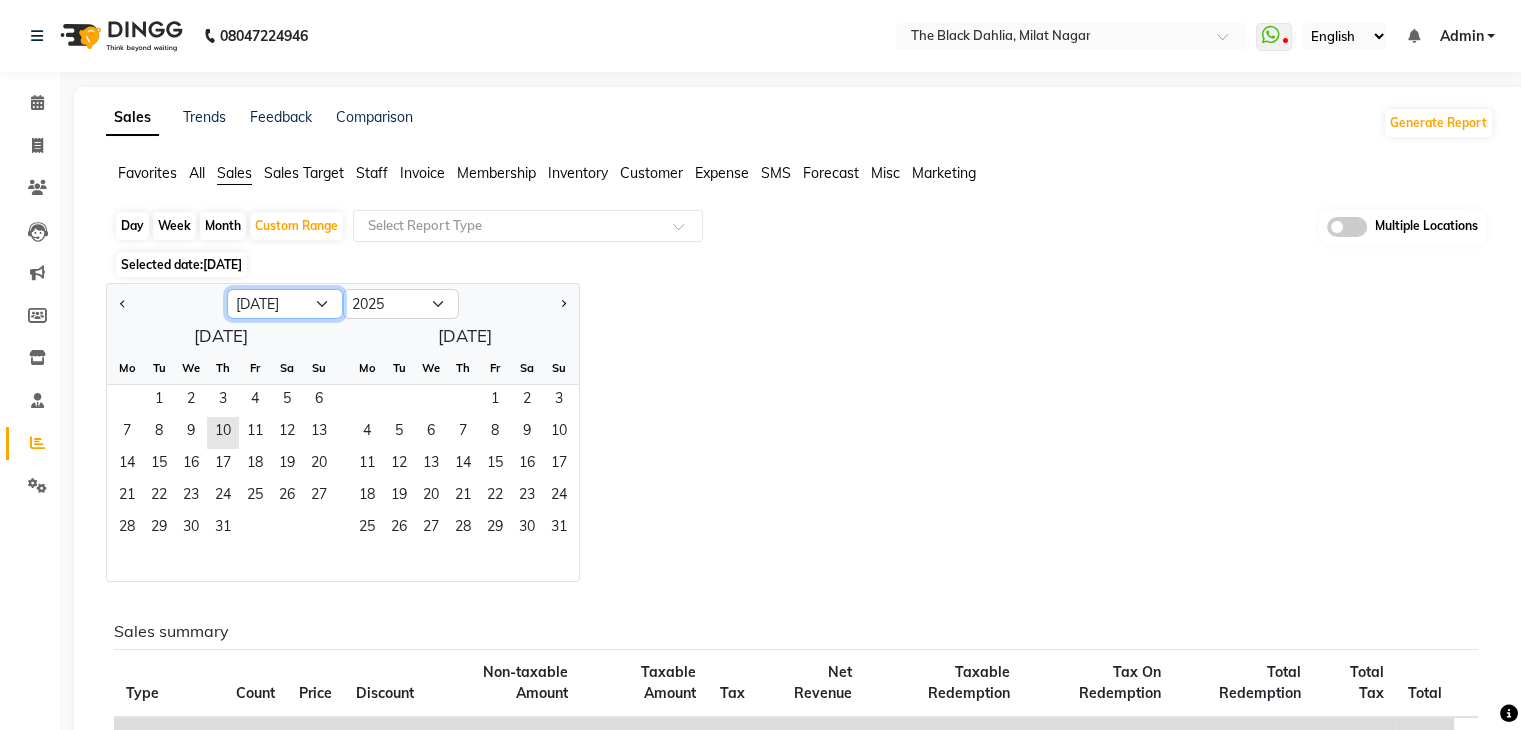 click on "Jan Feb Mar Apr May Jun [DATE] Aug Sep Oct Nov Dec" 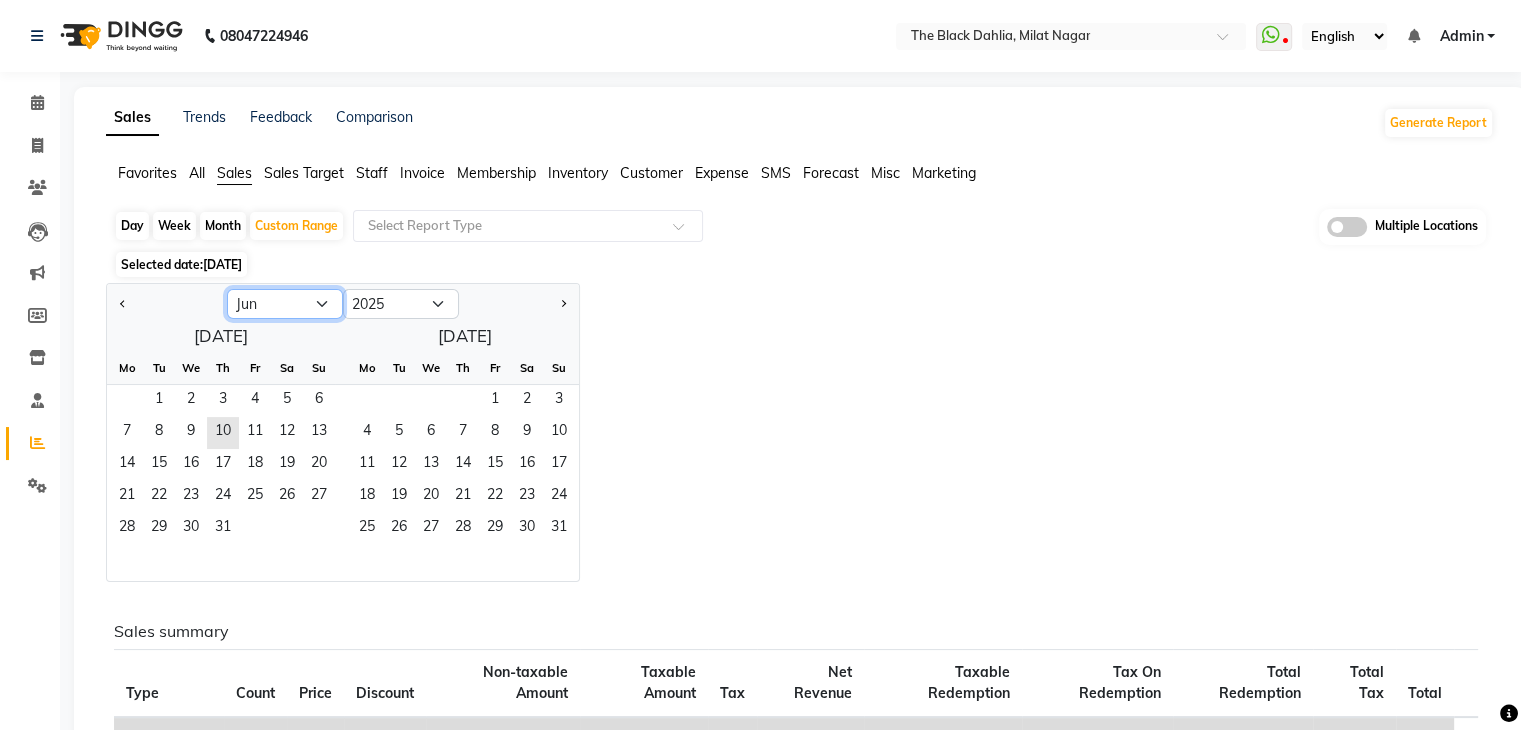 click on "Jan Feb Mar Apr May Jun [DATE] Aug Sep Oct Nov Dec" 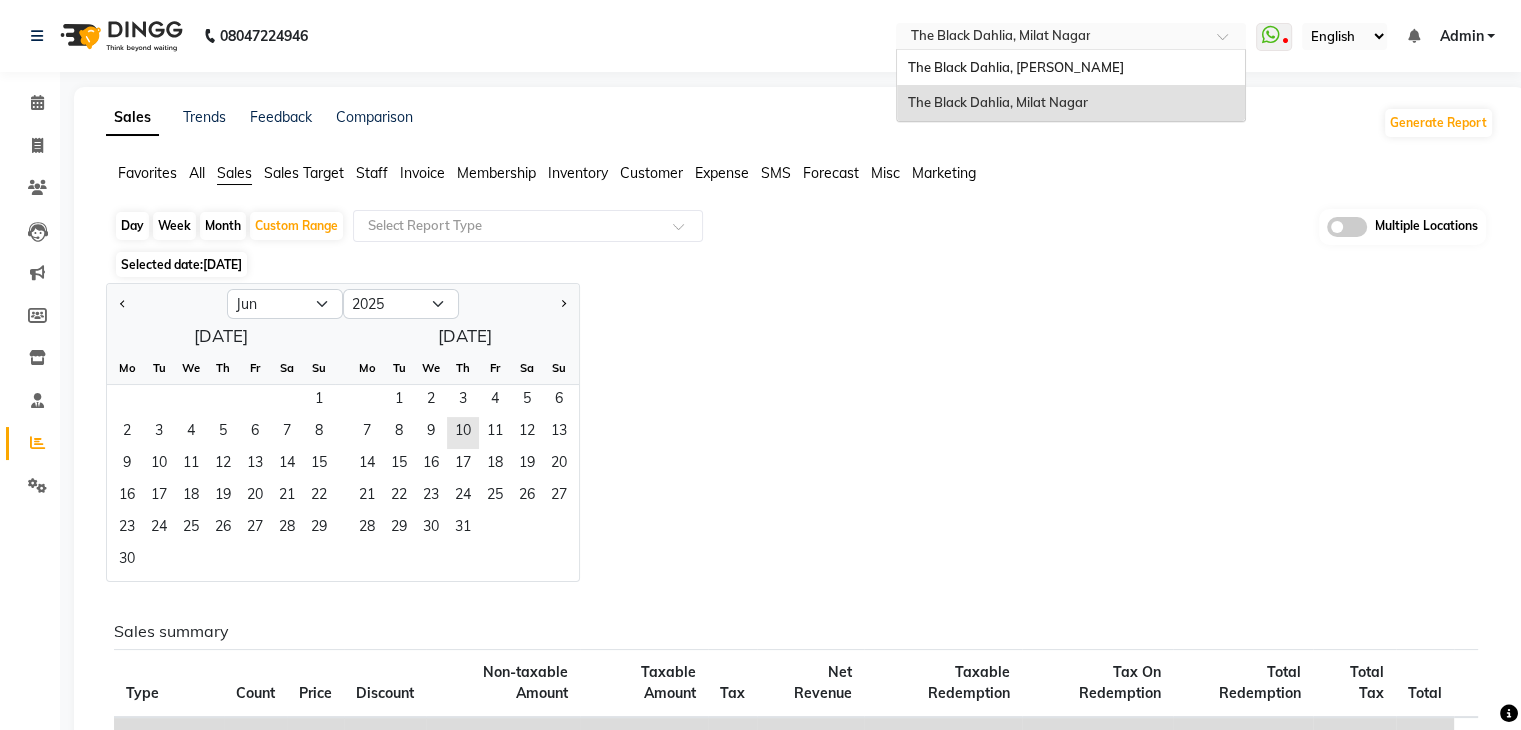 click at bounding box center (1051, 38) 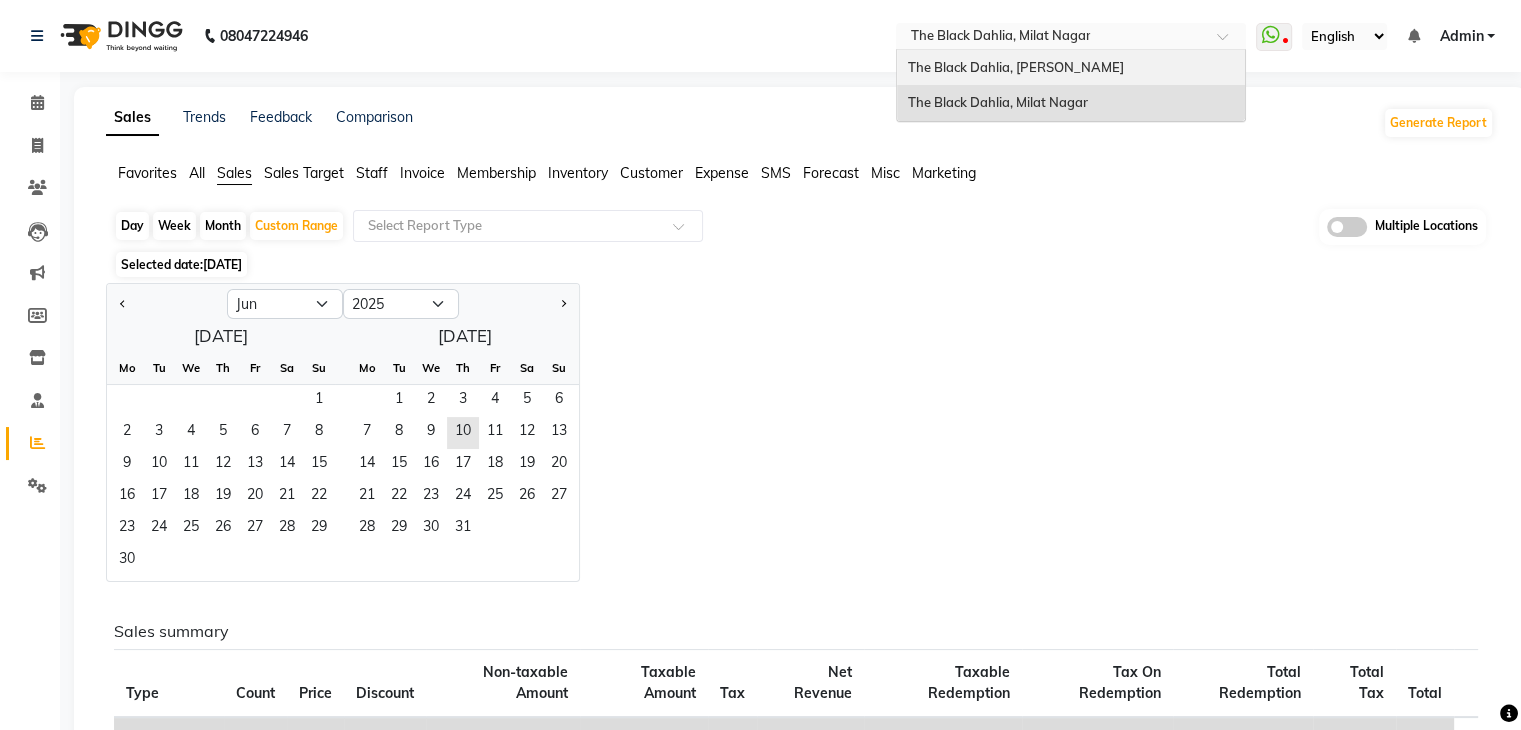 click on "The Black Dahlia, [PERSON_NAME]" at bounding box center (1015, 67) 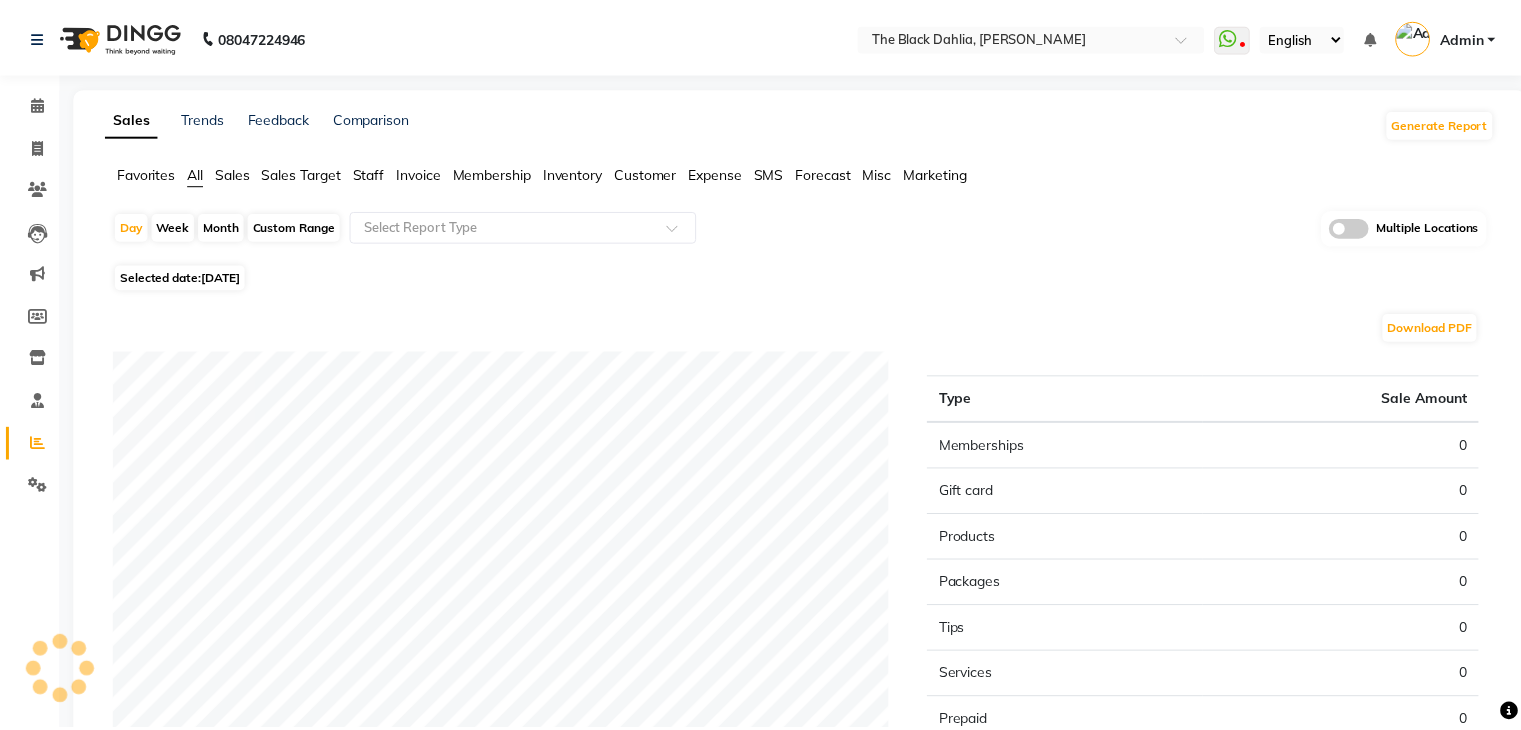 scroll, scrollTop: 0, scrollLeft: 0, axis: both 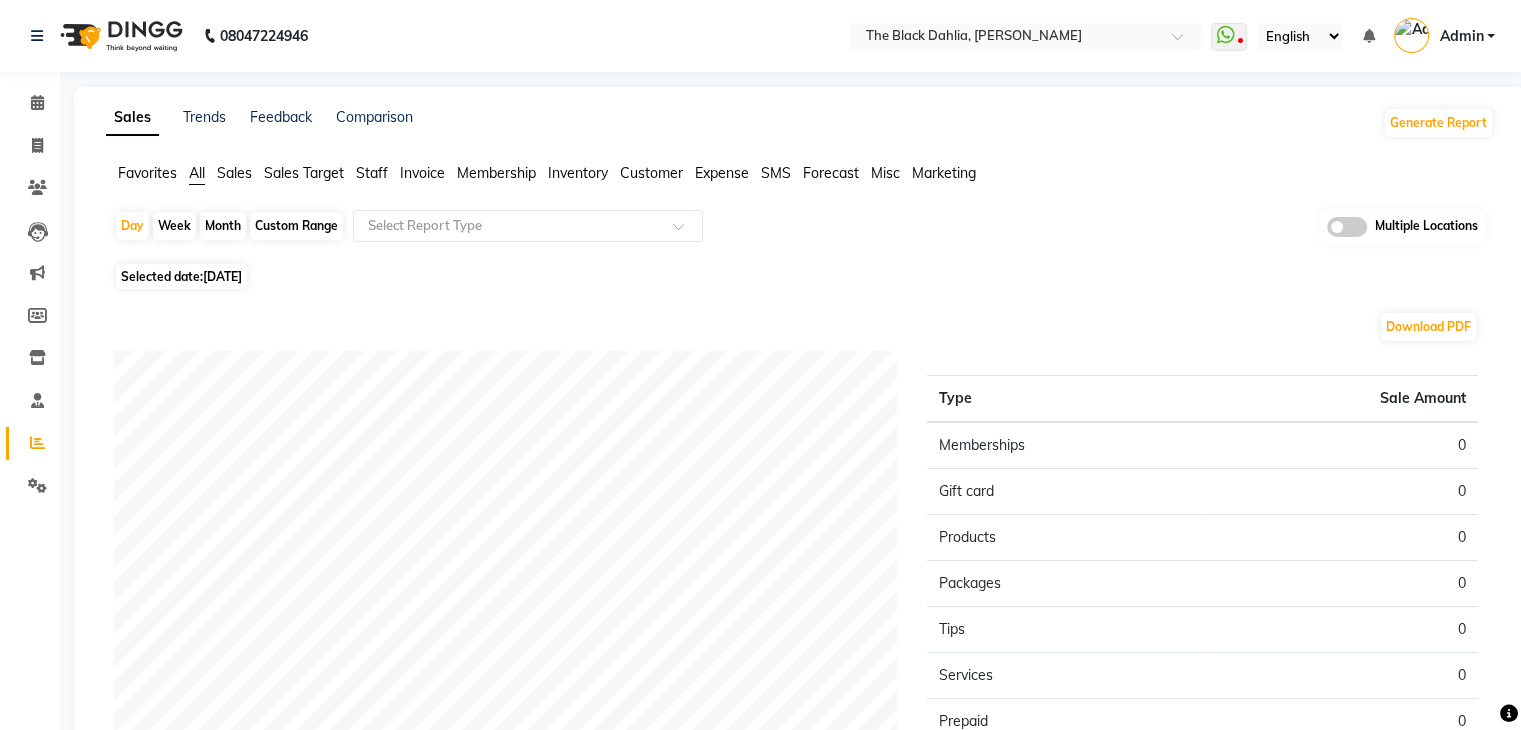 click on "Custom Range" 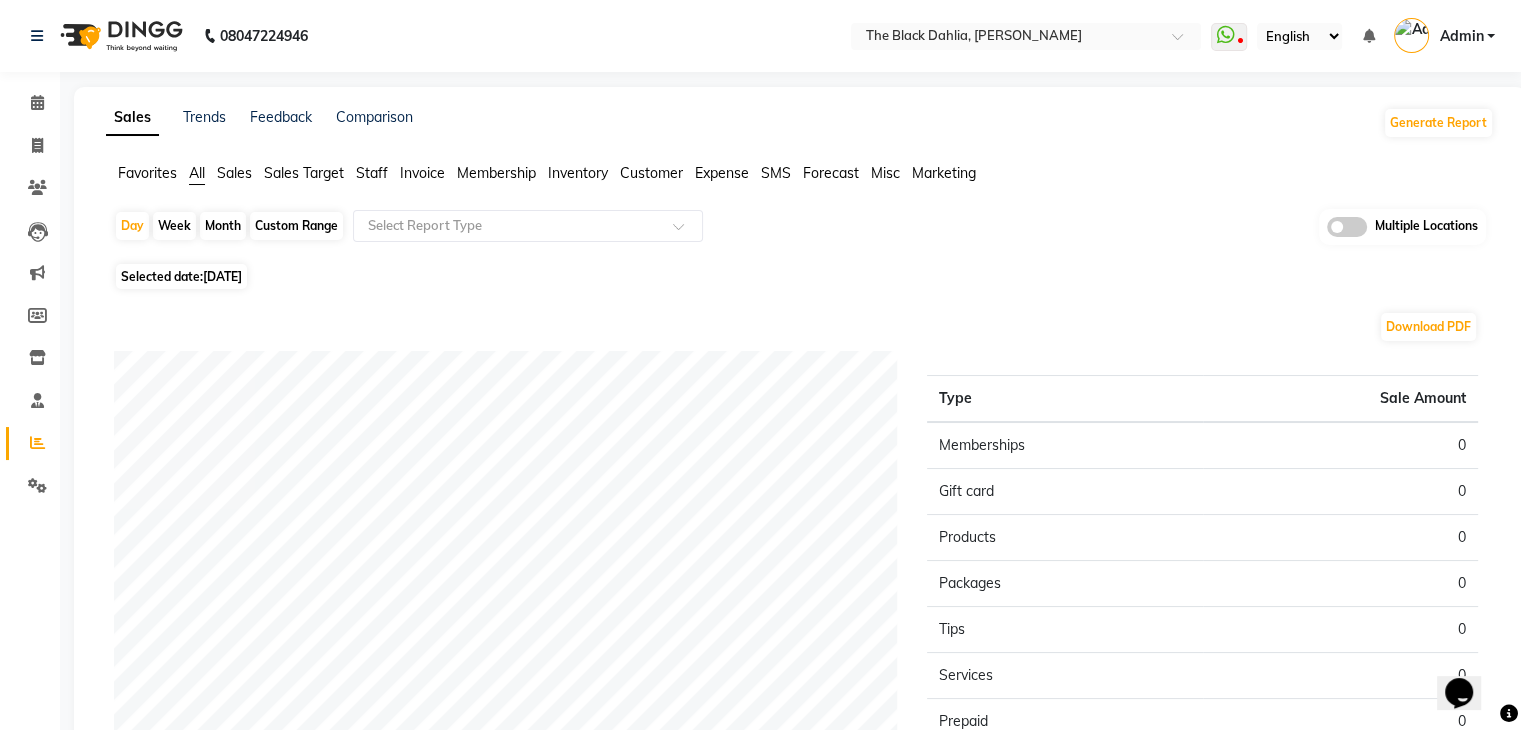 scroll, scrollTop: 0, scrollLeft: 0, axis: both 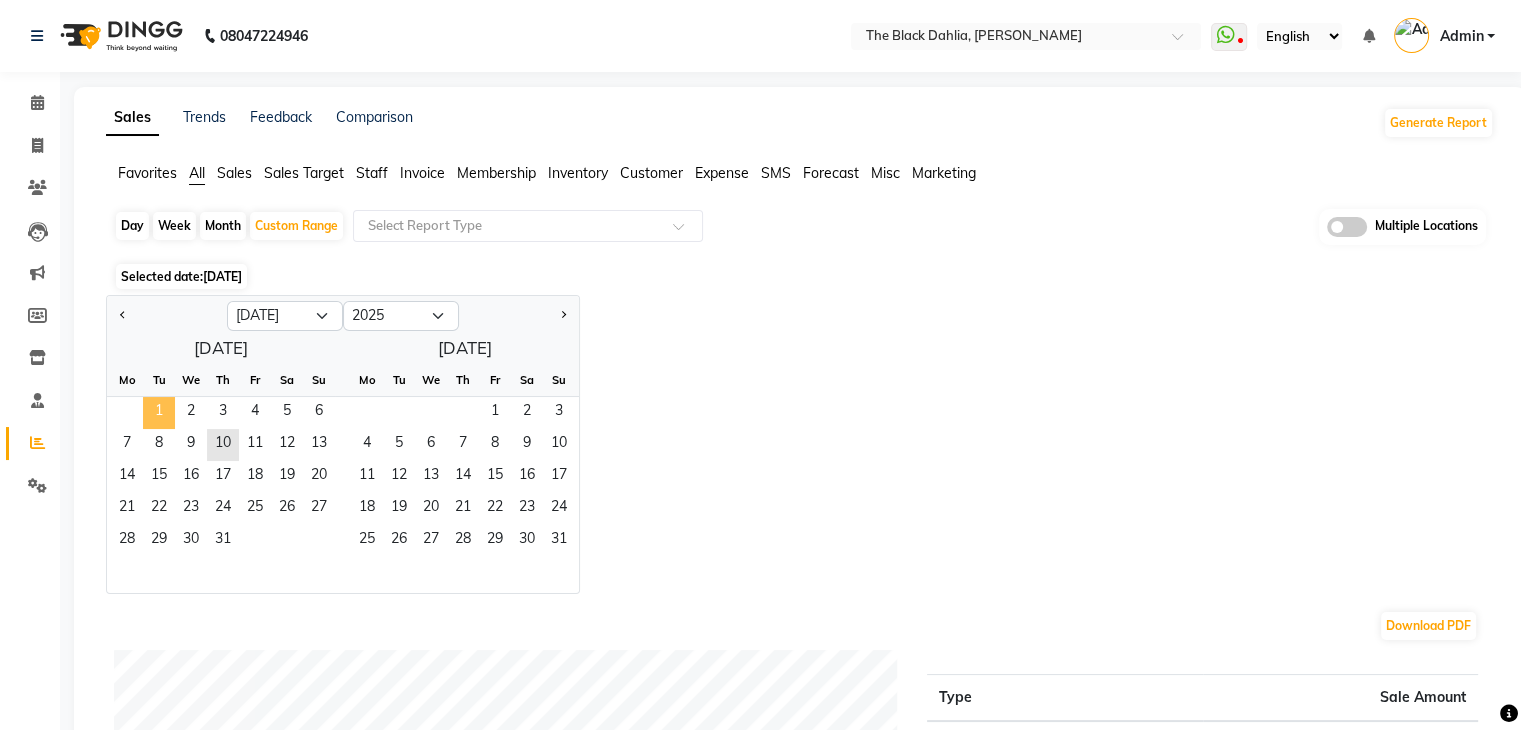 click on "1" 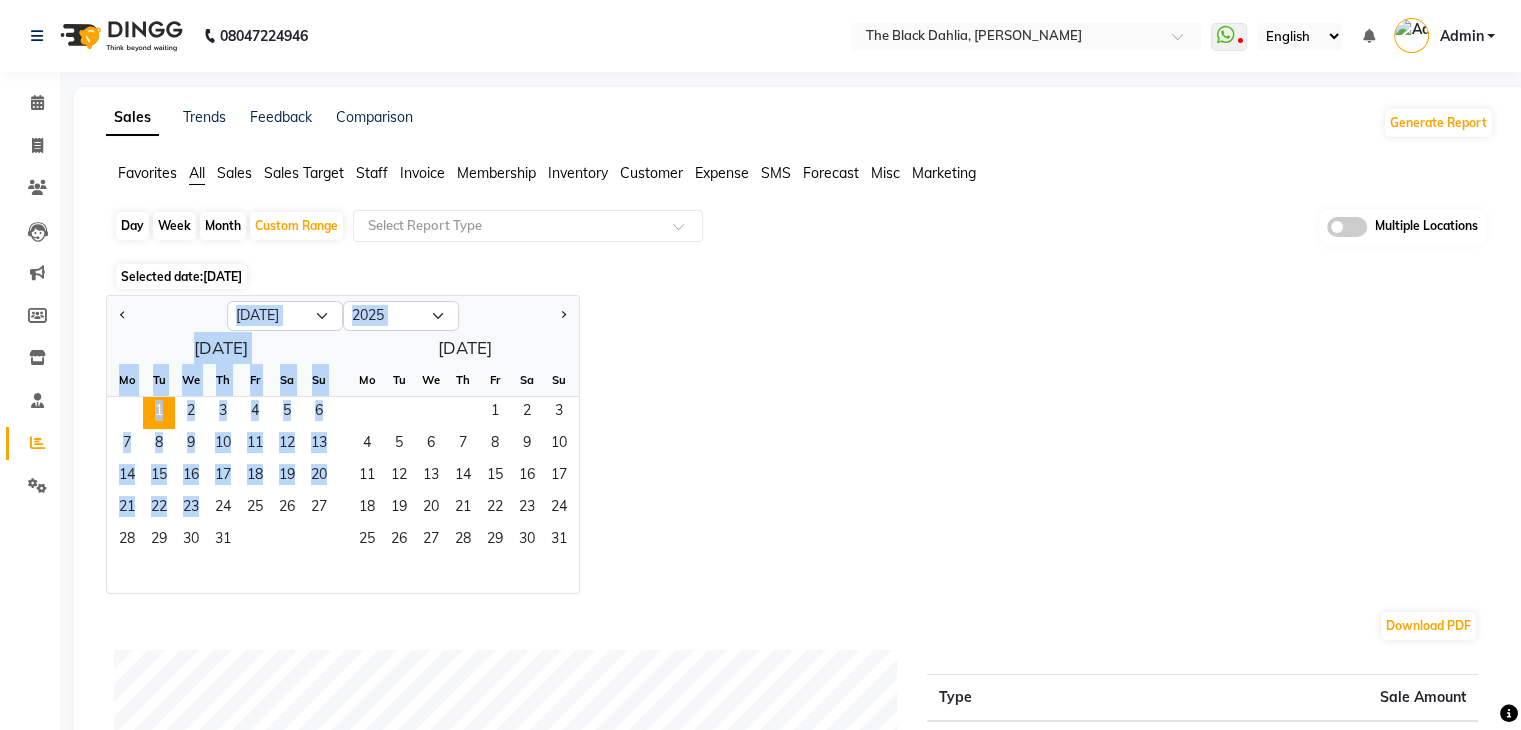 drag, startPoint x: 210, startPoint y: 521, endPoint x: 285, endPoint y: 287, distance: 245.72546 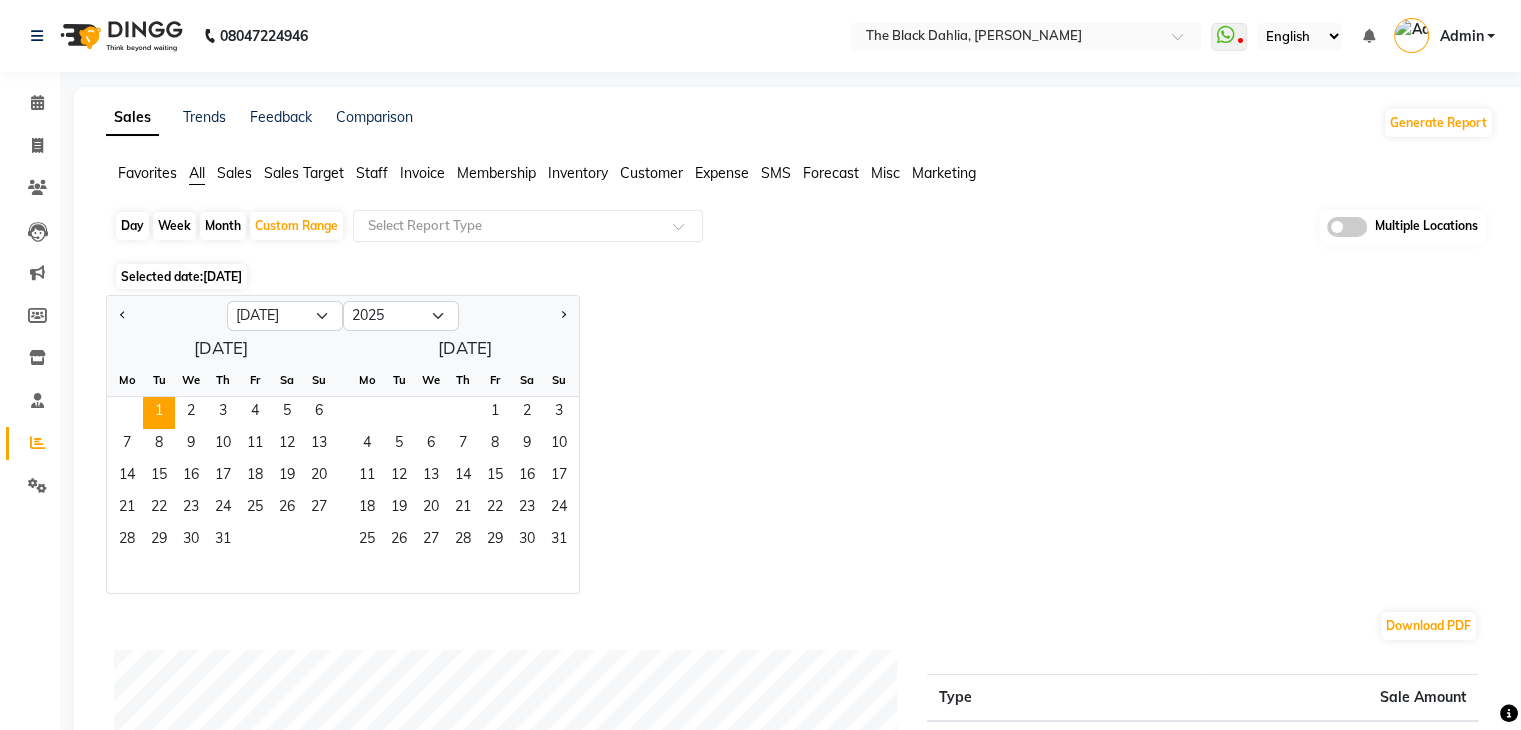 drag, startPoint x: 285, startPoint y: 287, endPoint x: 286, endPoint y: 300, distance: 13.038404 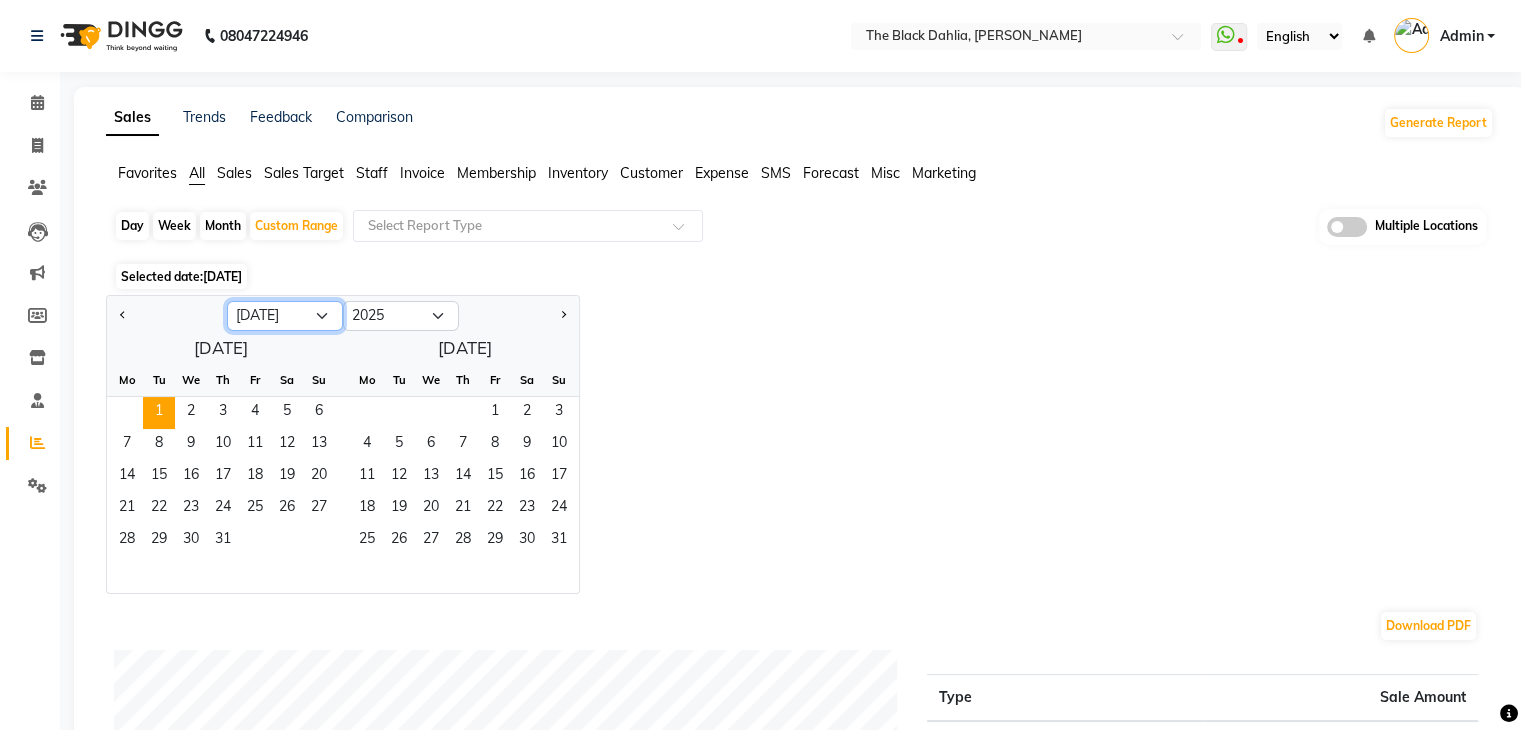 click on "Jan Feb Mar Apr May Jun [DATE] Aug Sep Oct Nov Dec" 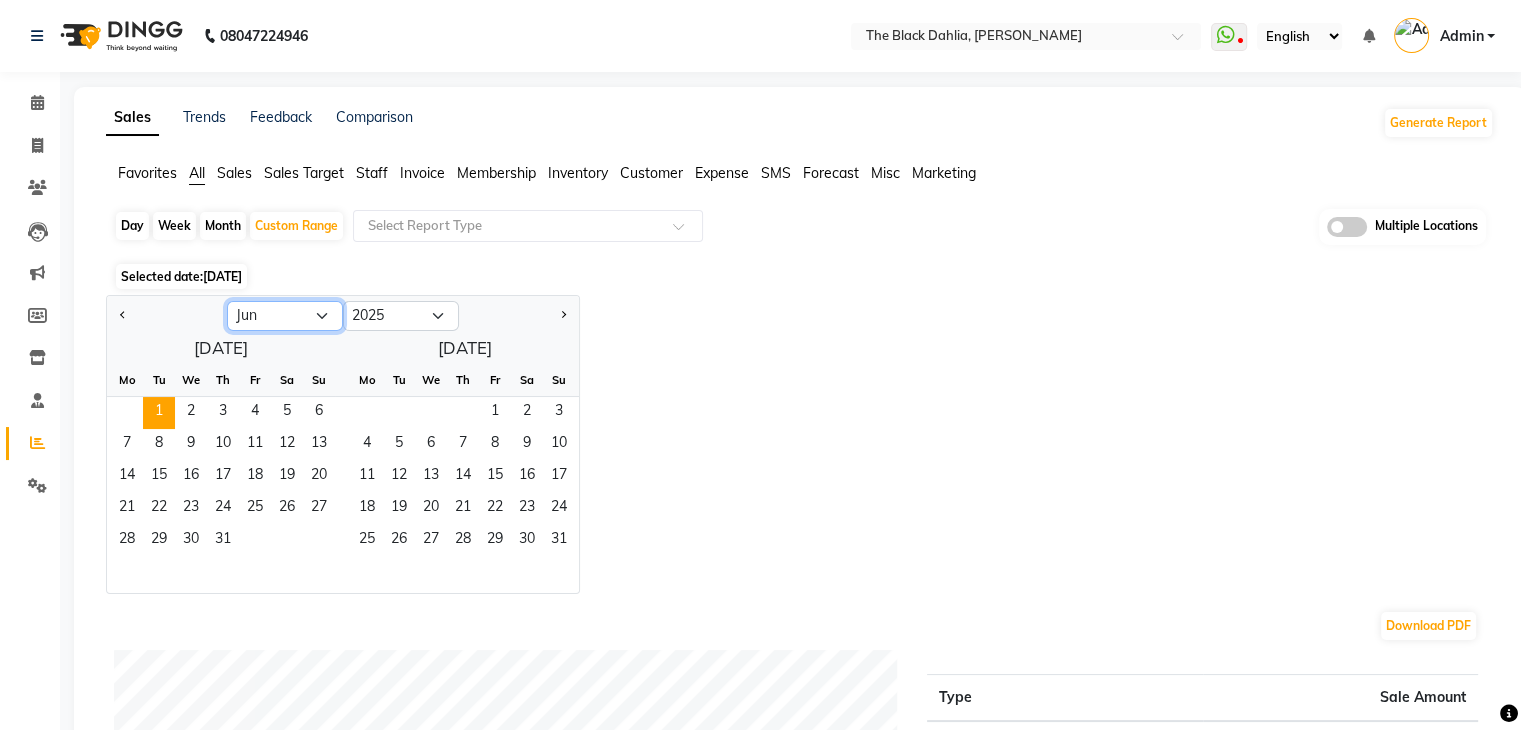 click on "Jan Feb Mar Apr May Jun [DATE] Aug Sep Oct Nov Dec" 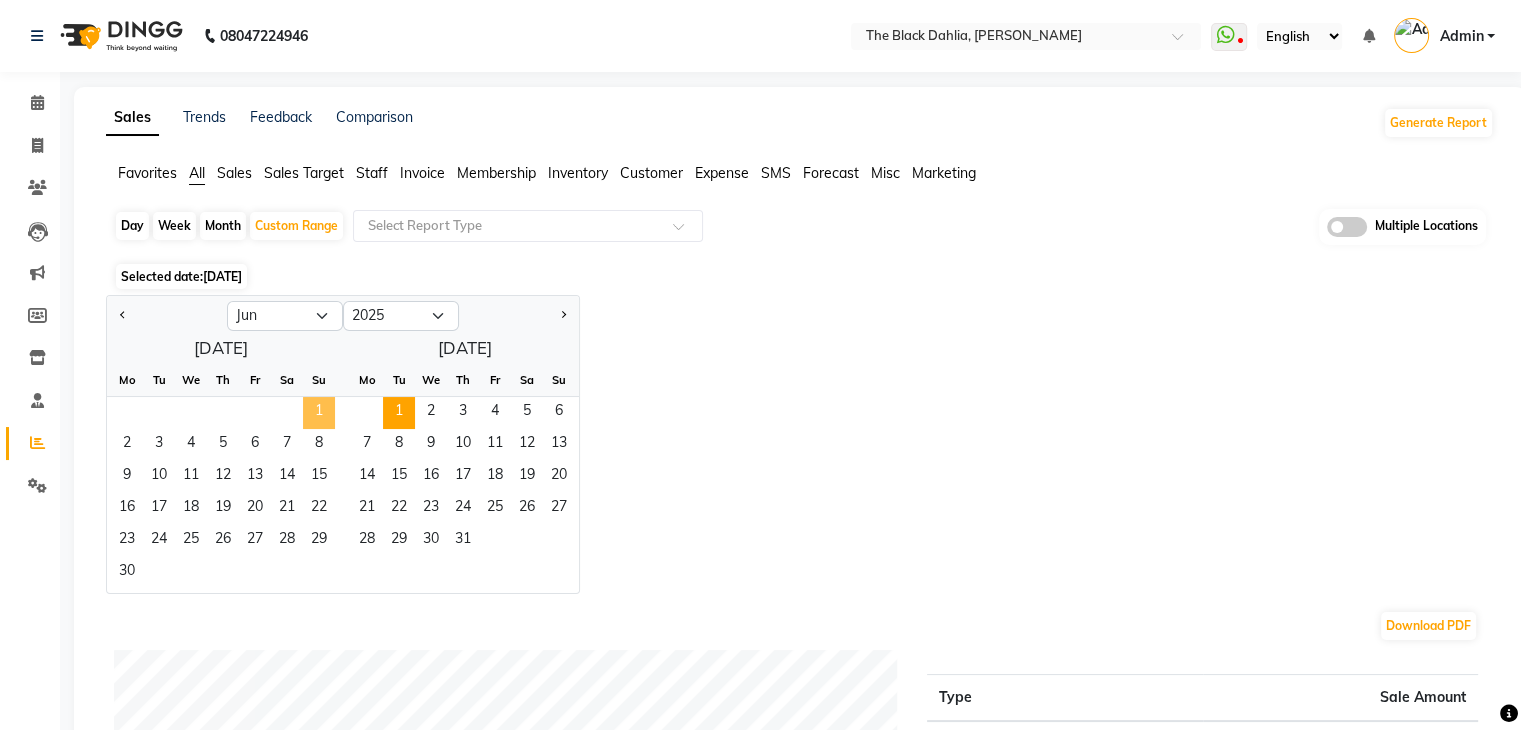 click on "1" 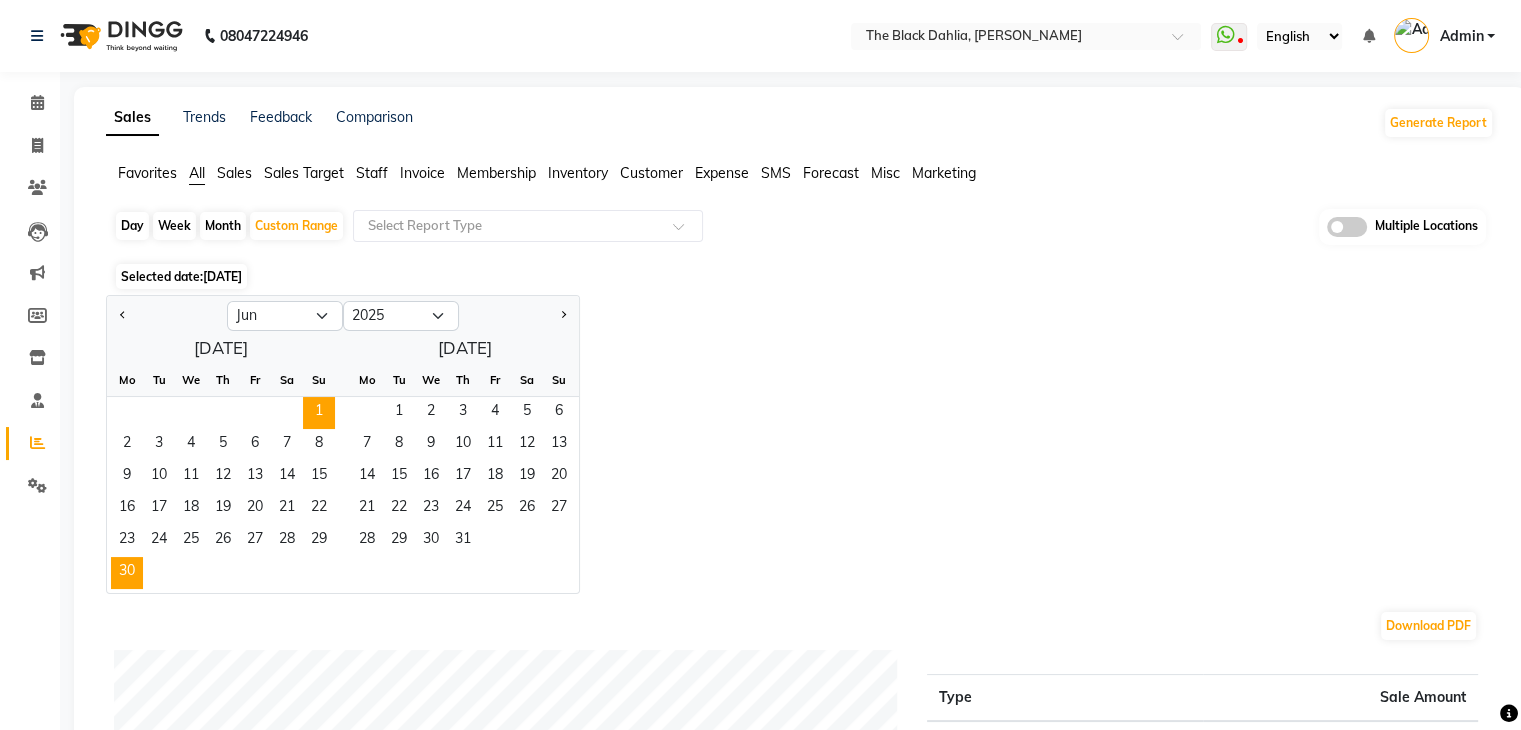 click on "30" 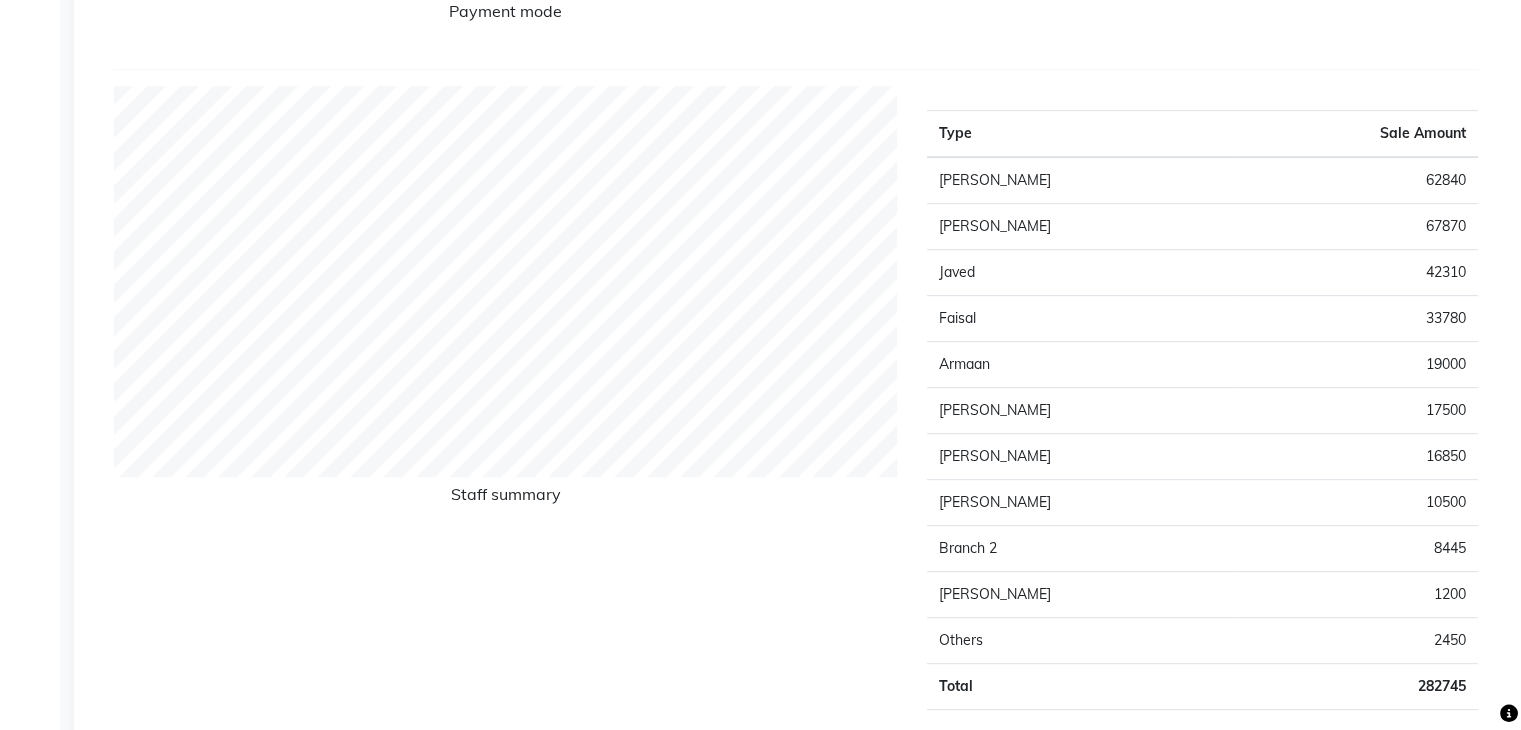 scroll, scrollTop: 700, scrollLeft: 0, axis: vertical 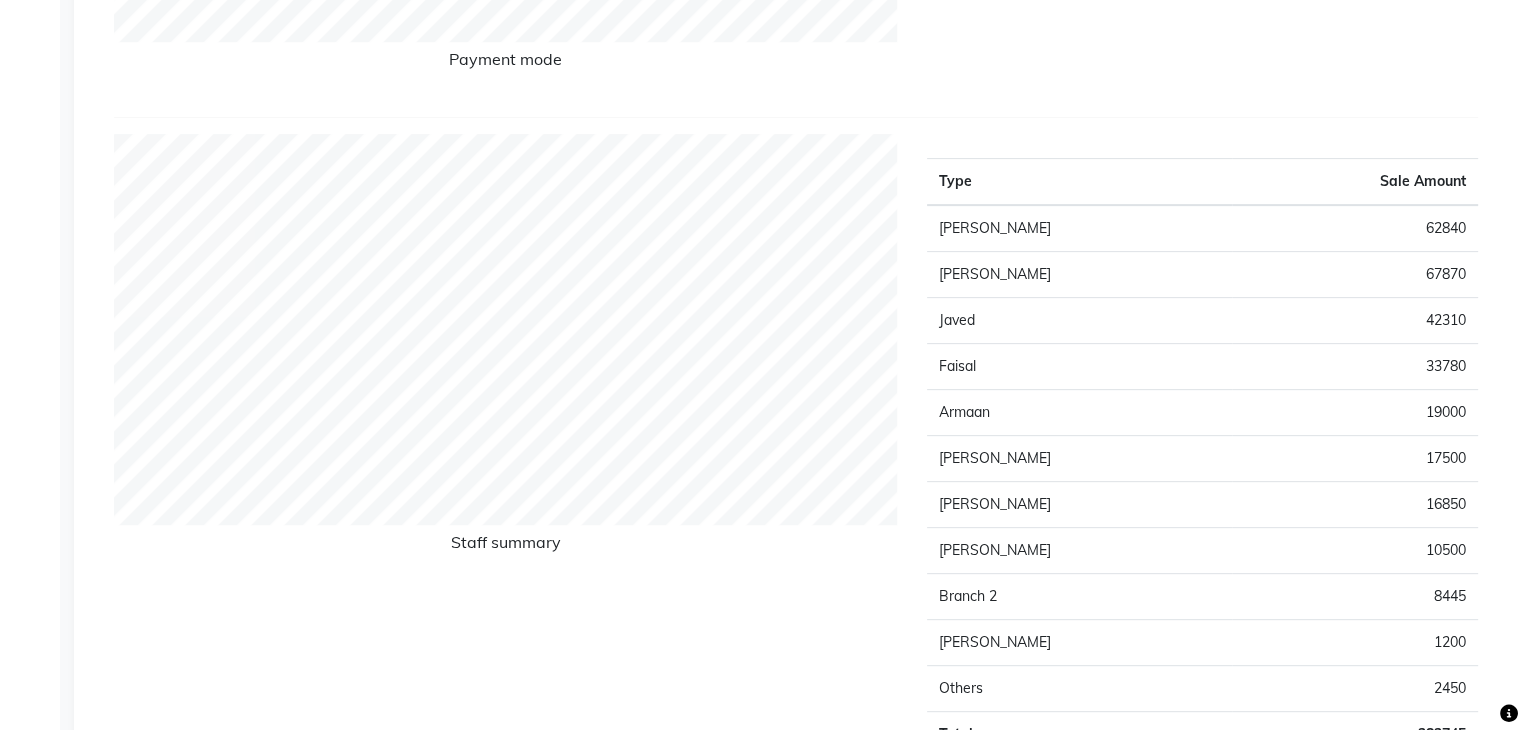 click on "10500" 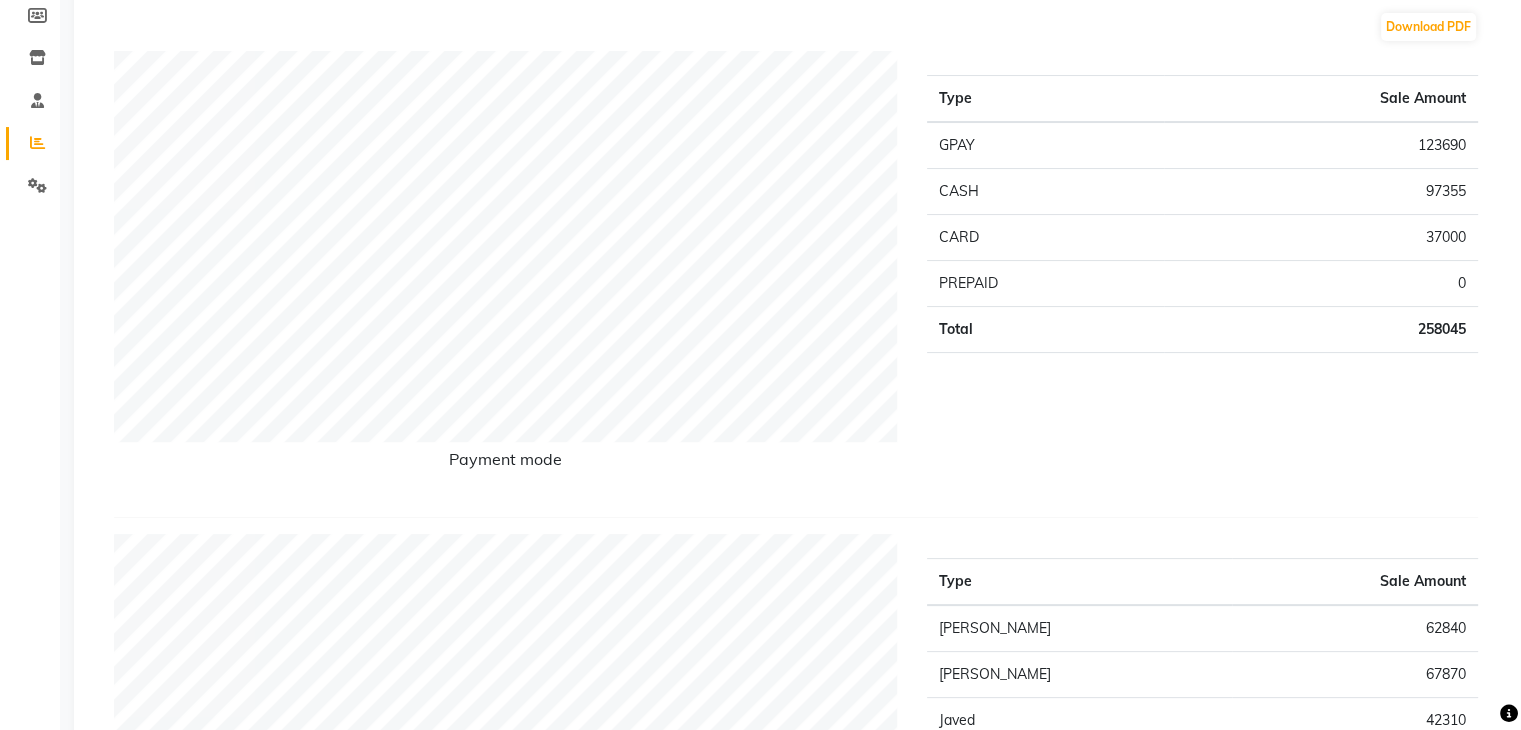 scroll, scrollTop: 0, scrollLeft: 0, axis: both 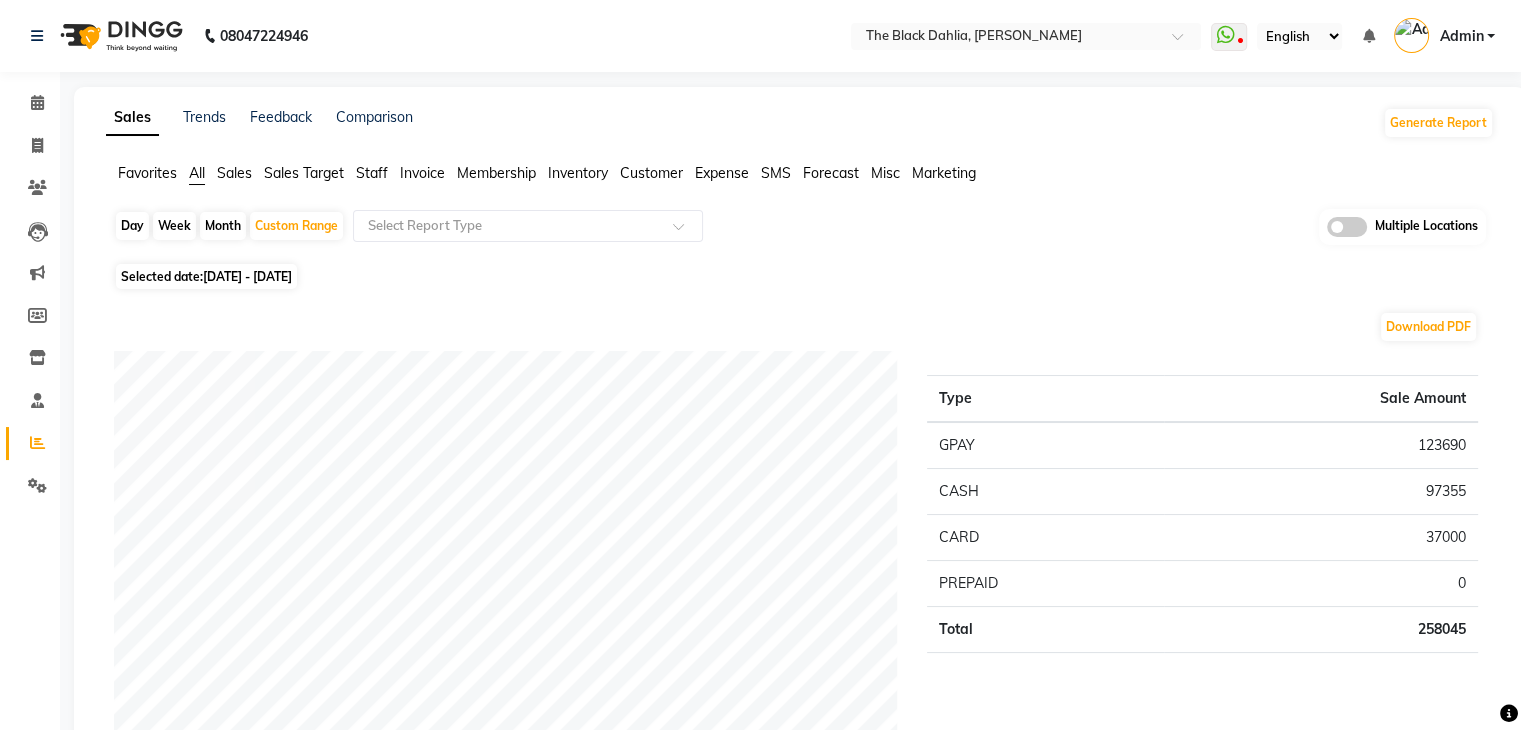 click on "Favorites All Sales Sales Target Staff Invoice Membership Inventory Customer Expense SMS Forecast Misc Marketing" 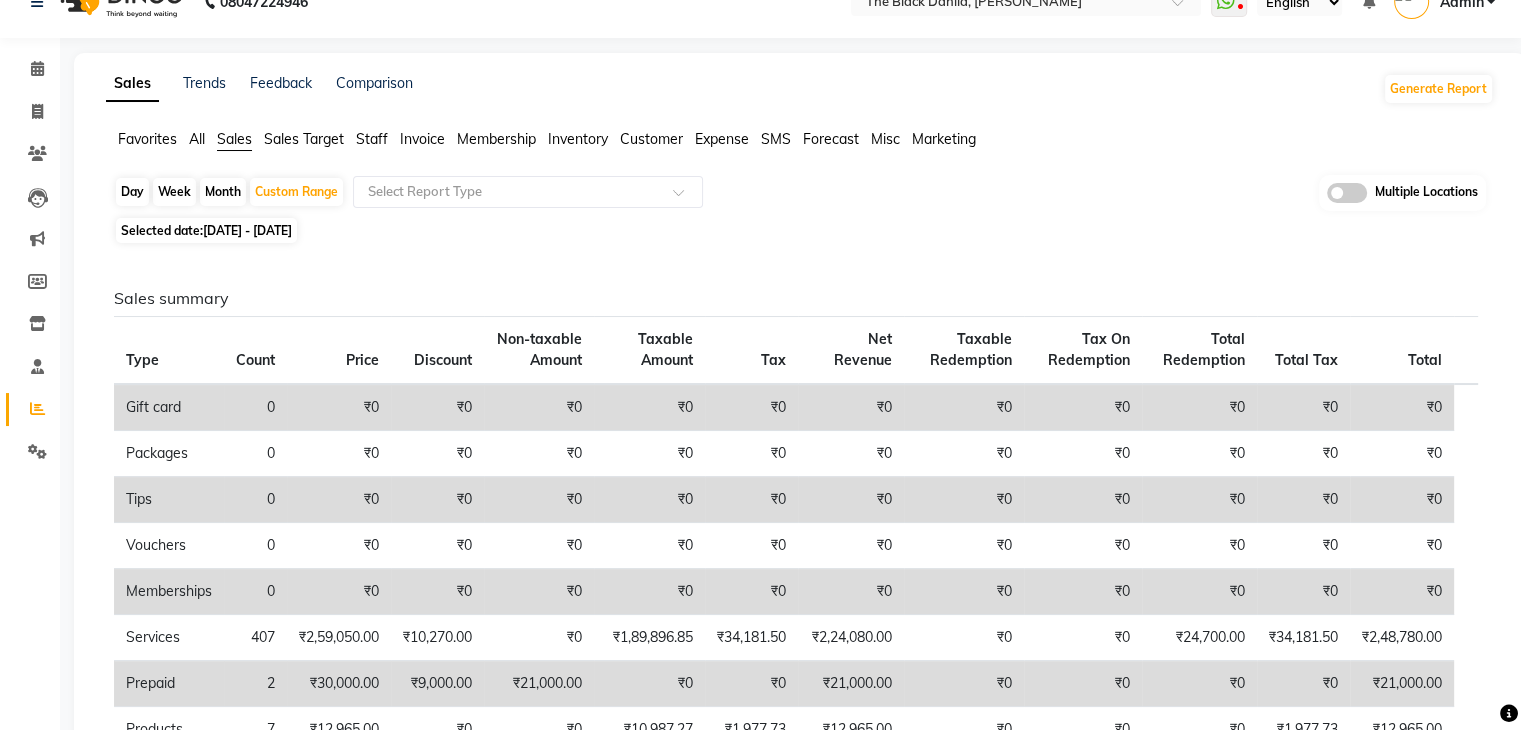 scroll, scrollTop: 0, scrollLeft: 0, axis: both 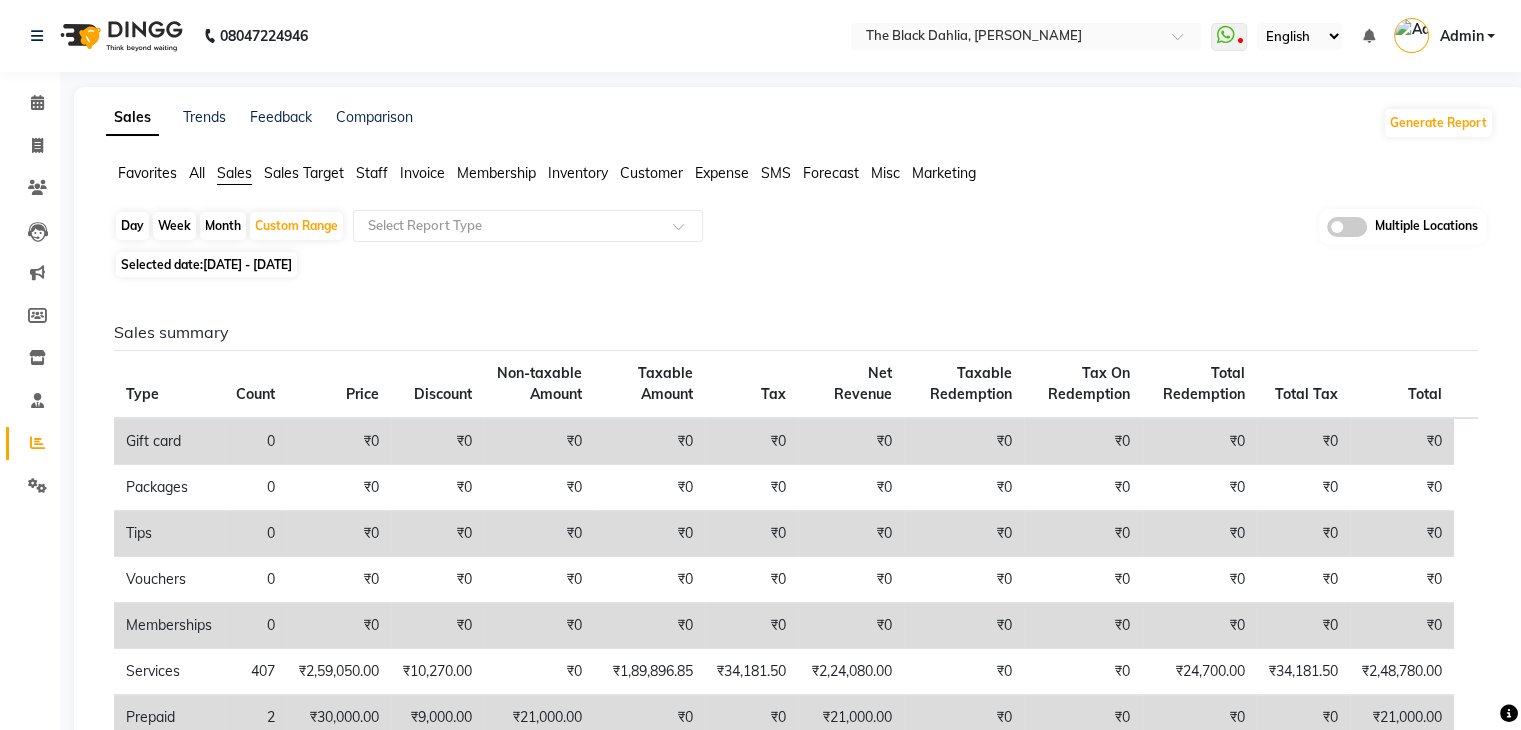 click on "Sales Target" 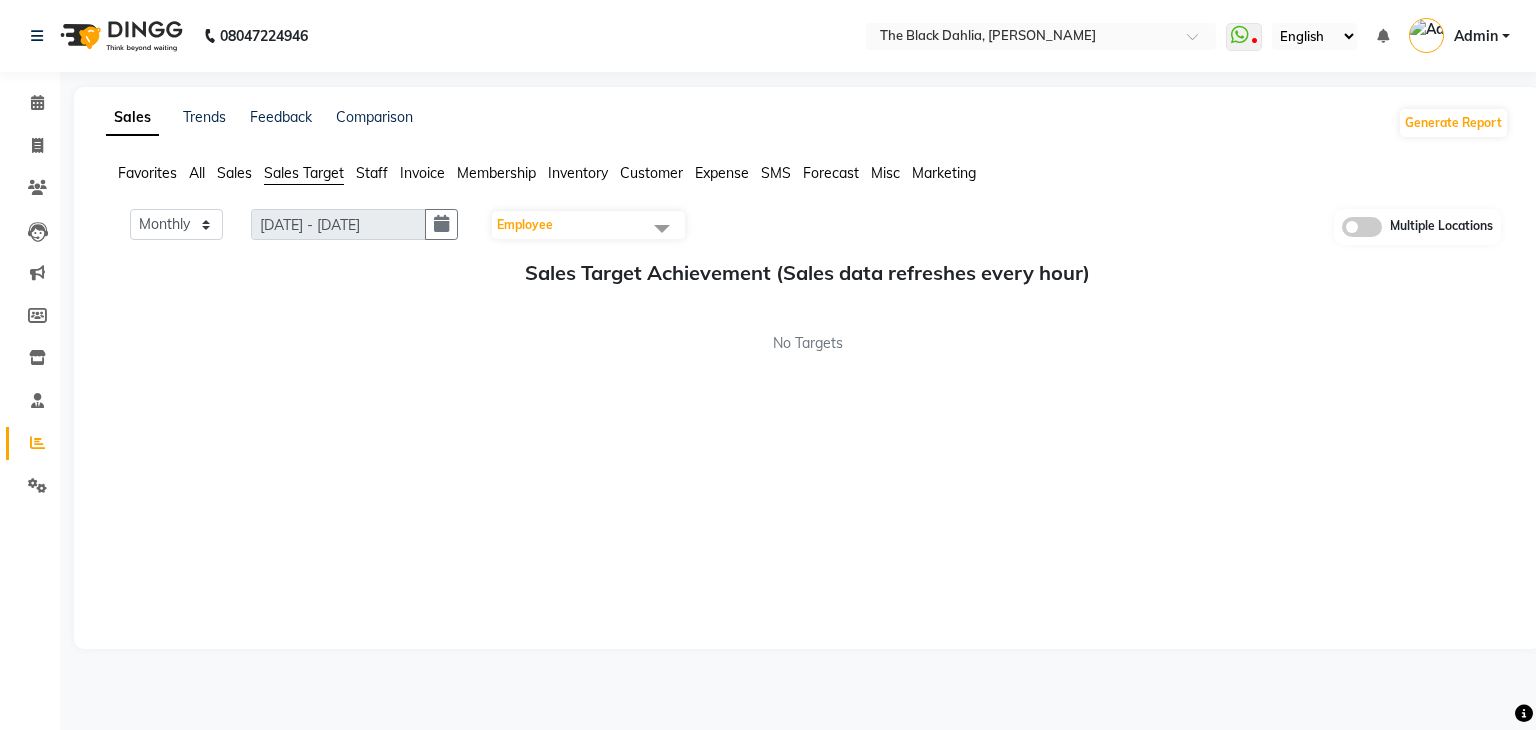 click on "Staff" 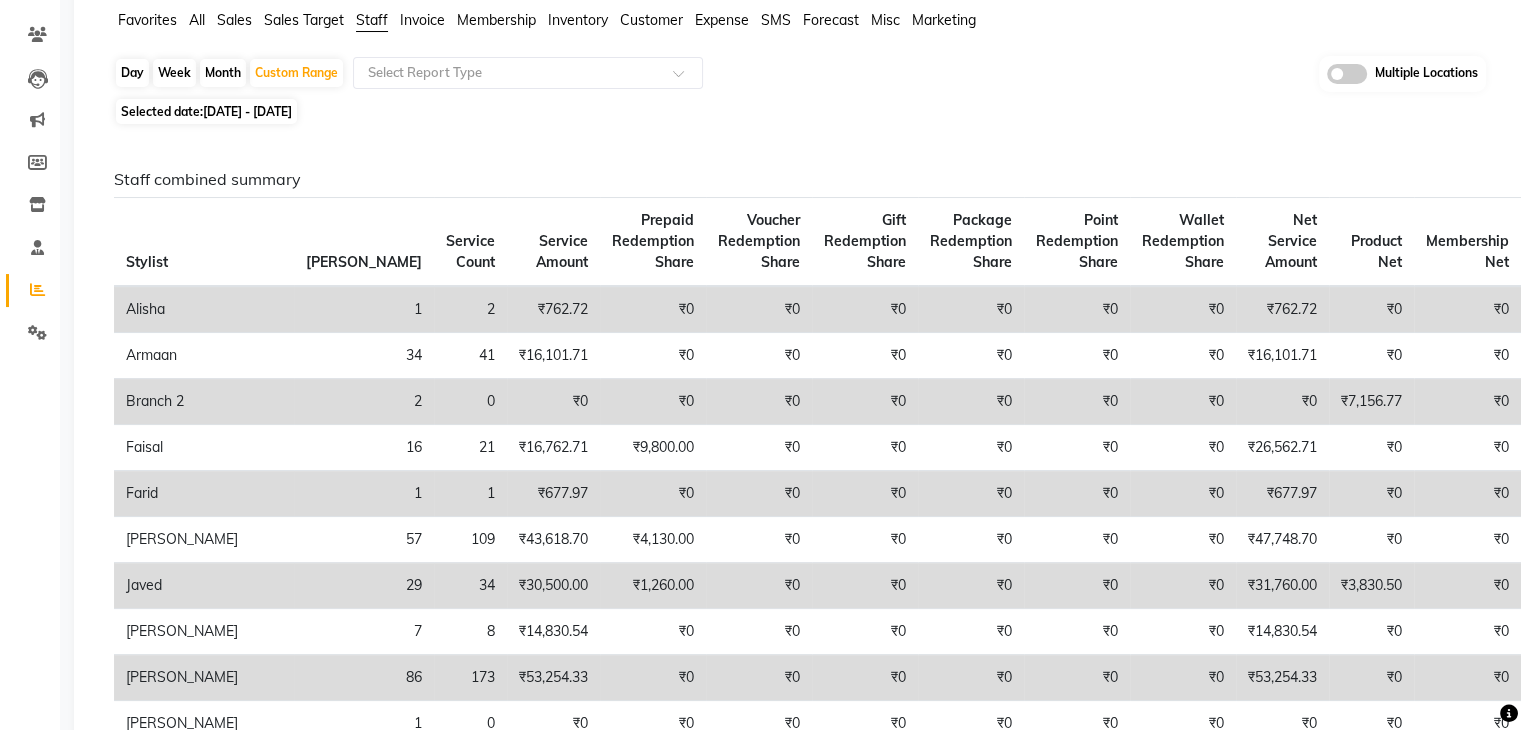 scroll, scrollTop: 300, scrollLeft: 0, axis: vertical 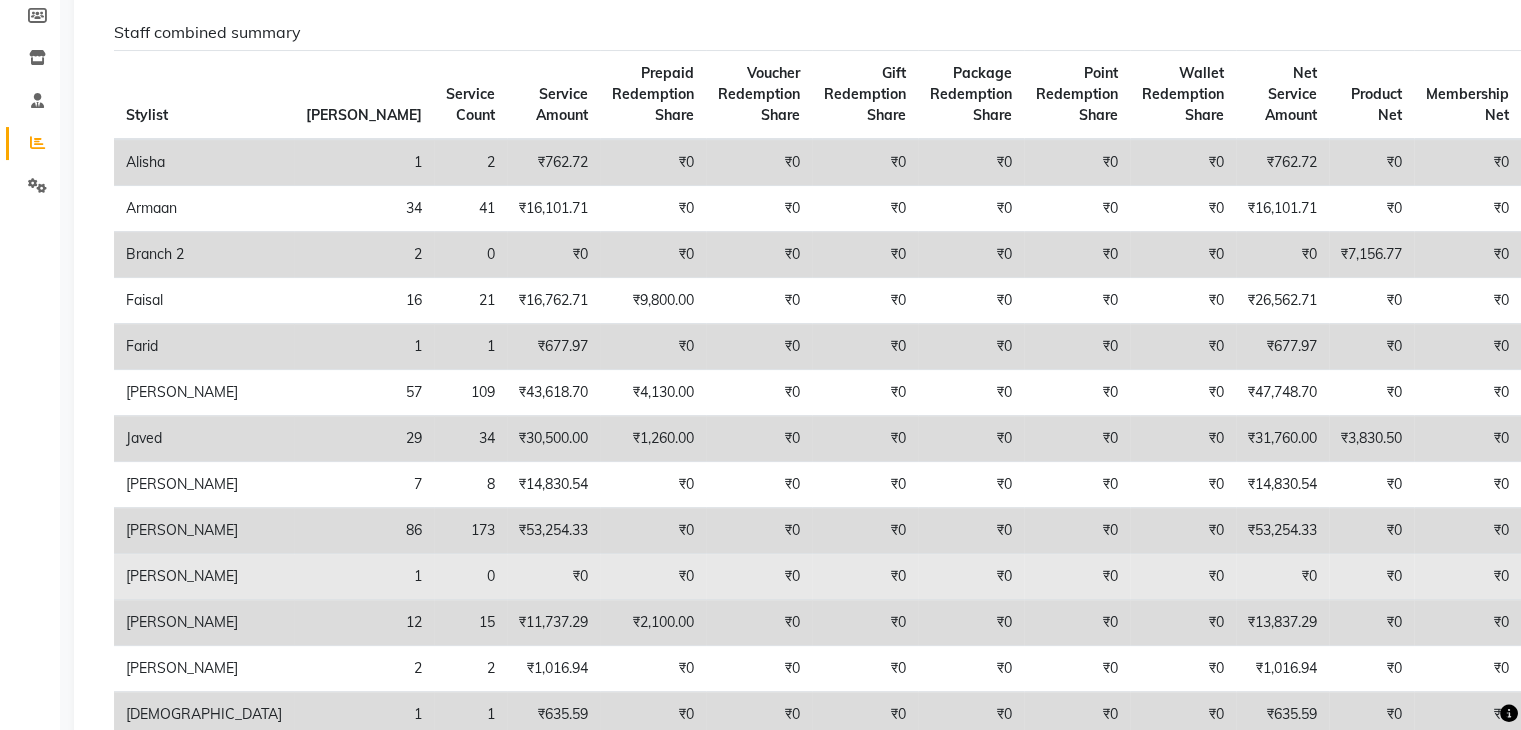 click on "₹10,500.00" 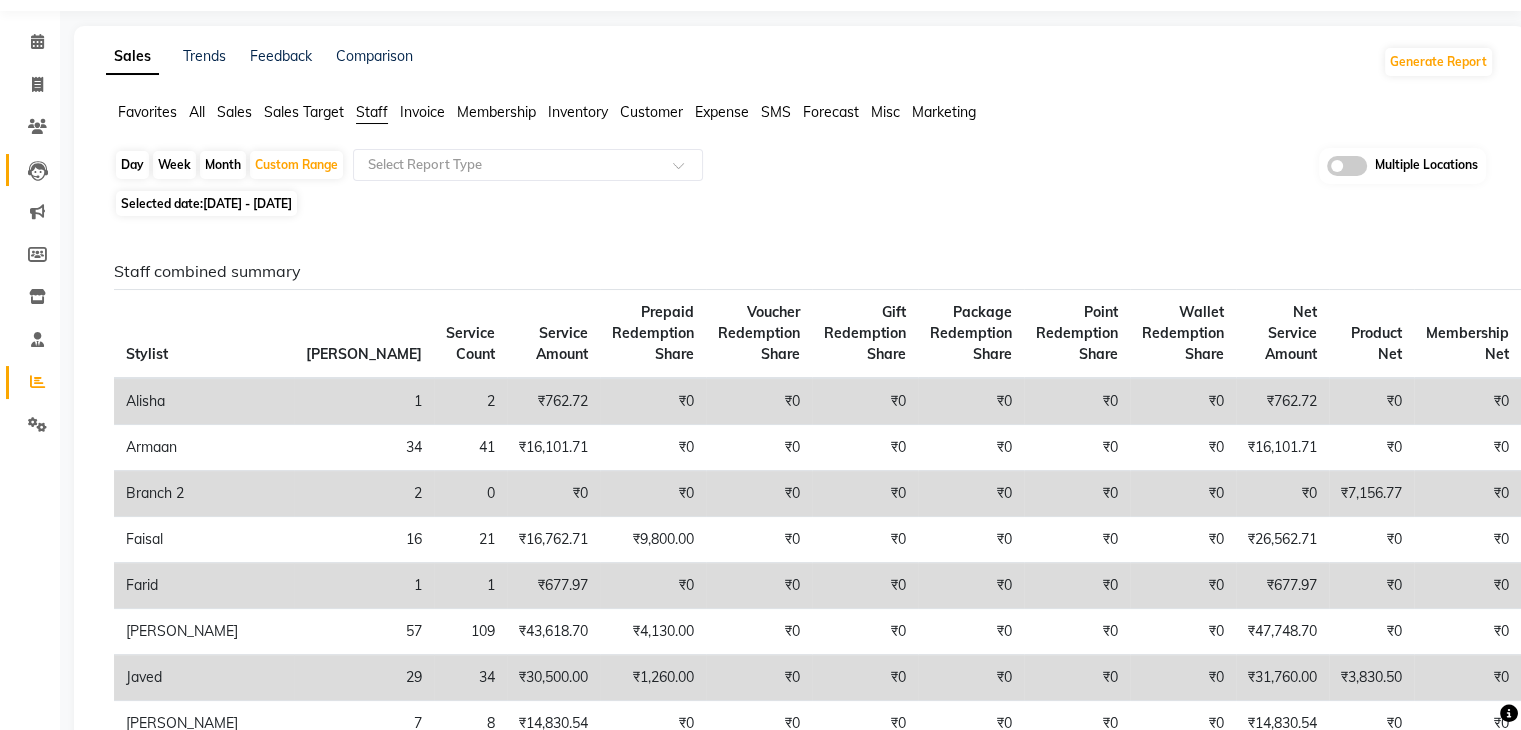 scroll, scrollTop: 0, scrollLeft: 0, axis: both 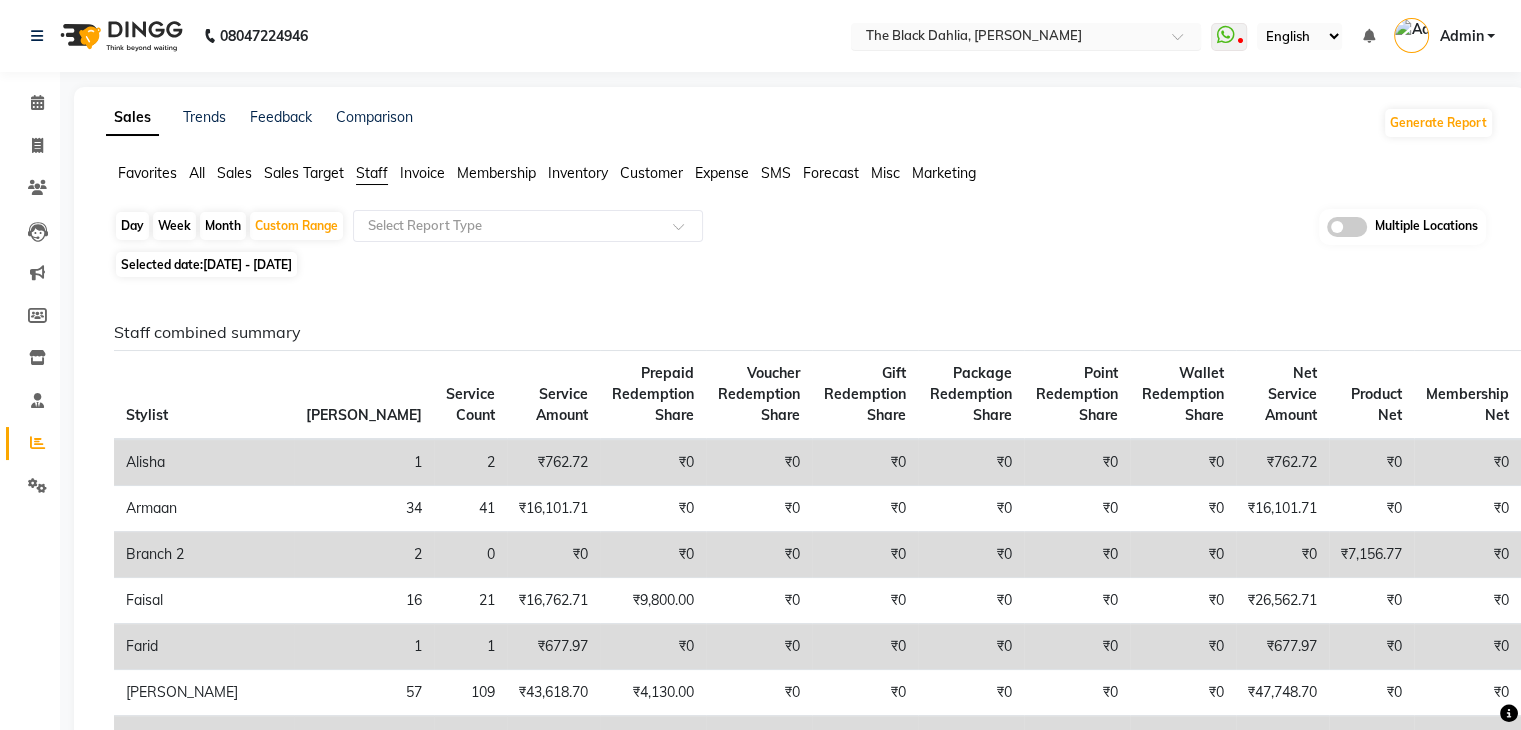 click at bounding box center (1006, 38) 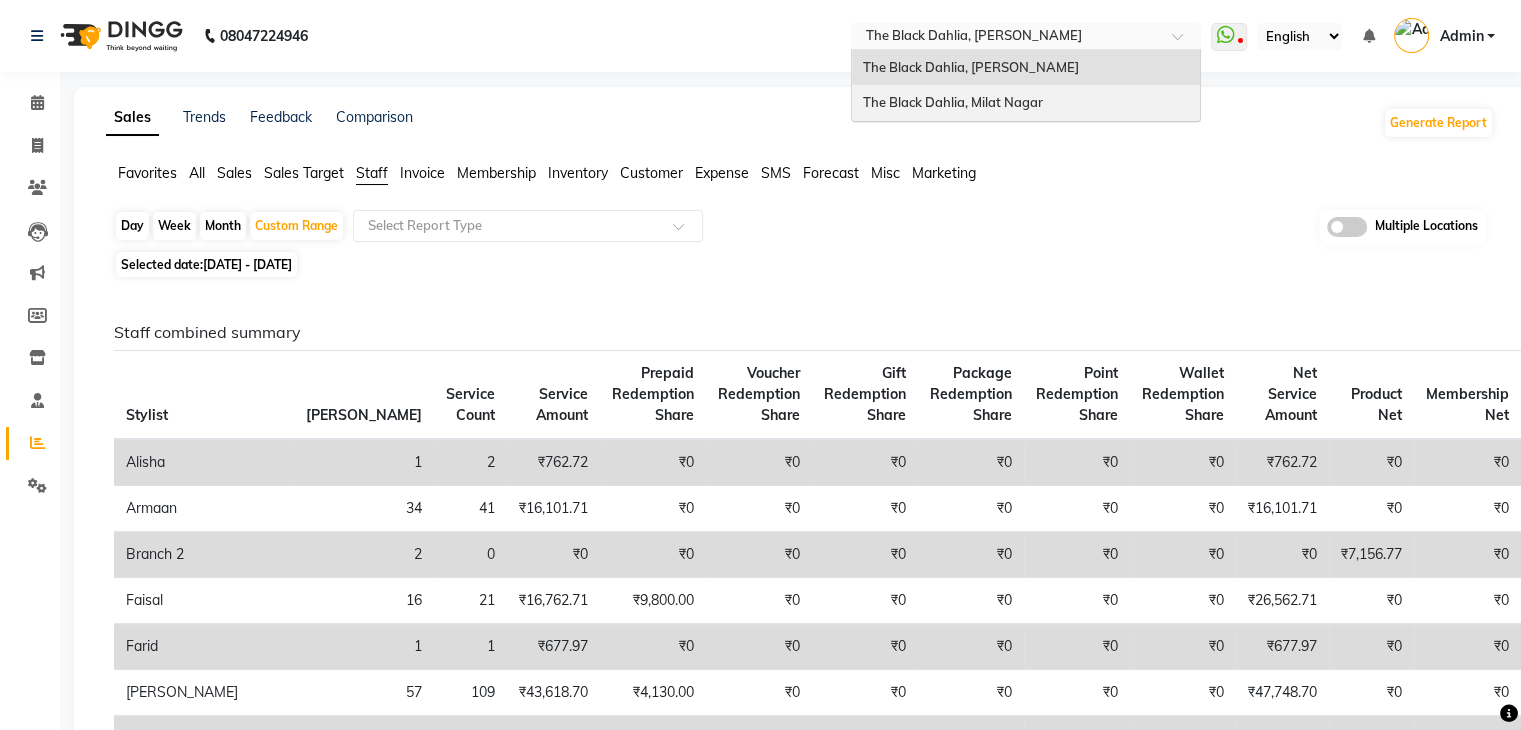 click on "The Black Dahlia, Milat Nagar" at bounding box center (1026, 103) 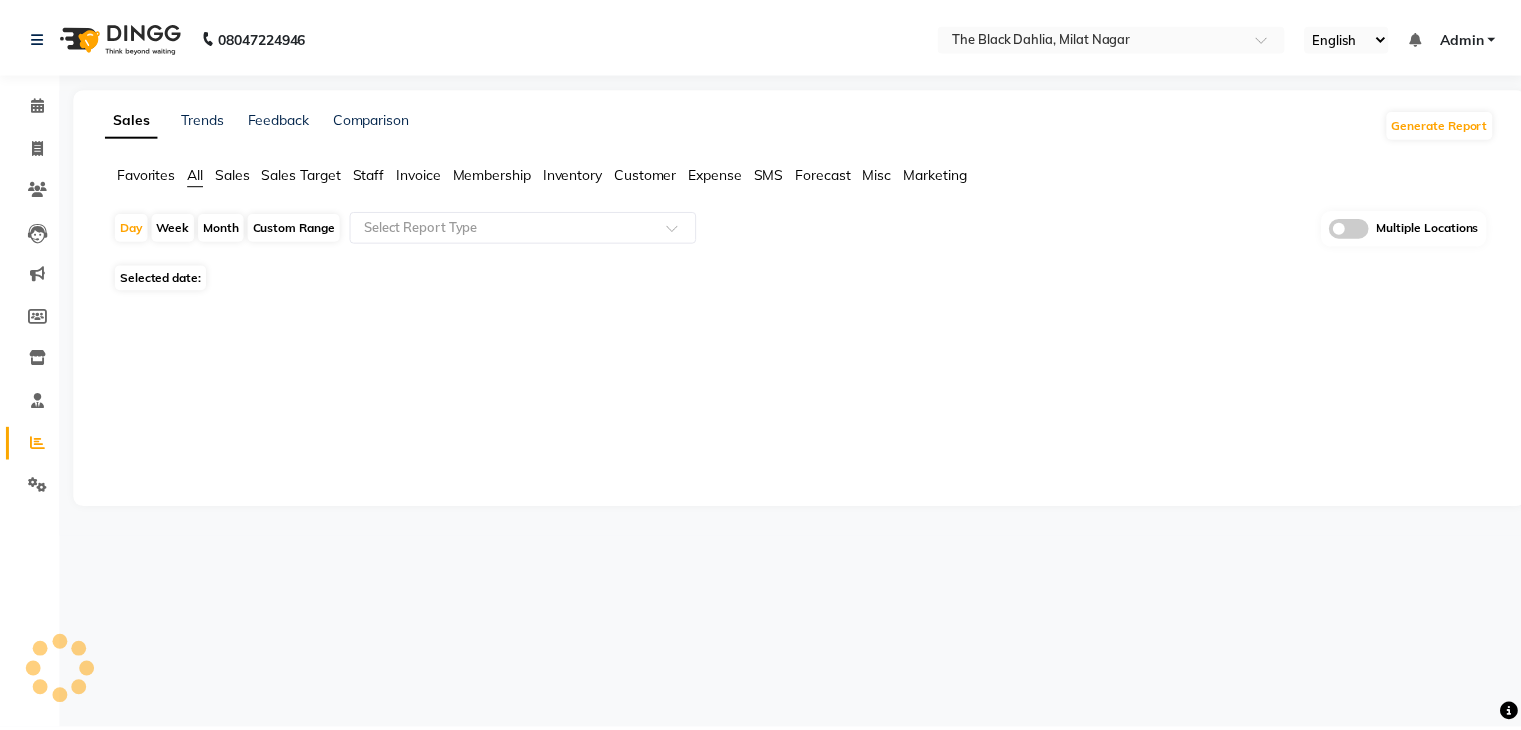 scroll, scrollTop: 0, scrollLeft: 0, axis: both 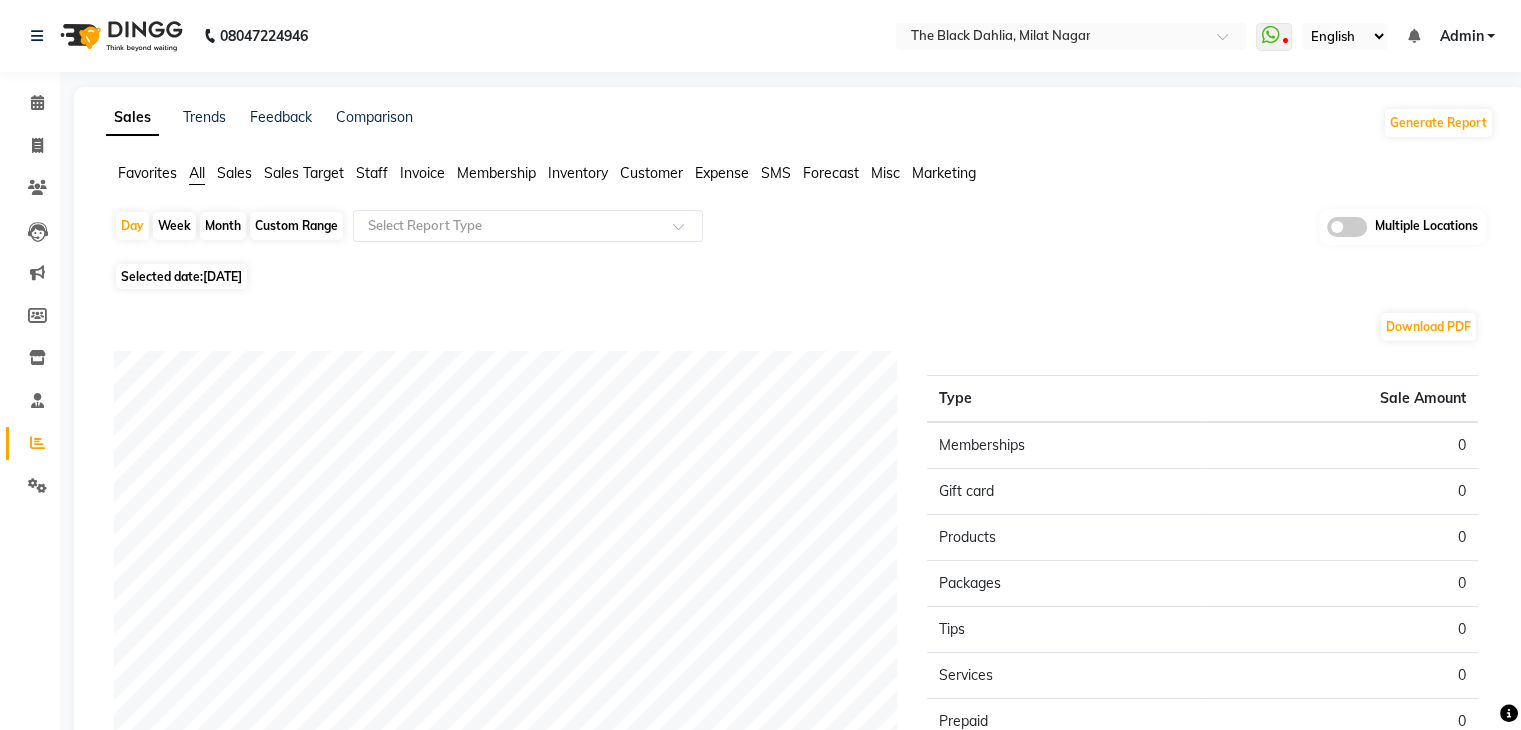 click on "Month" 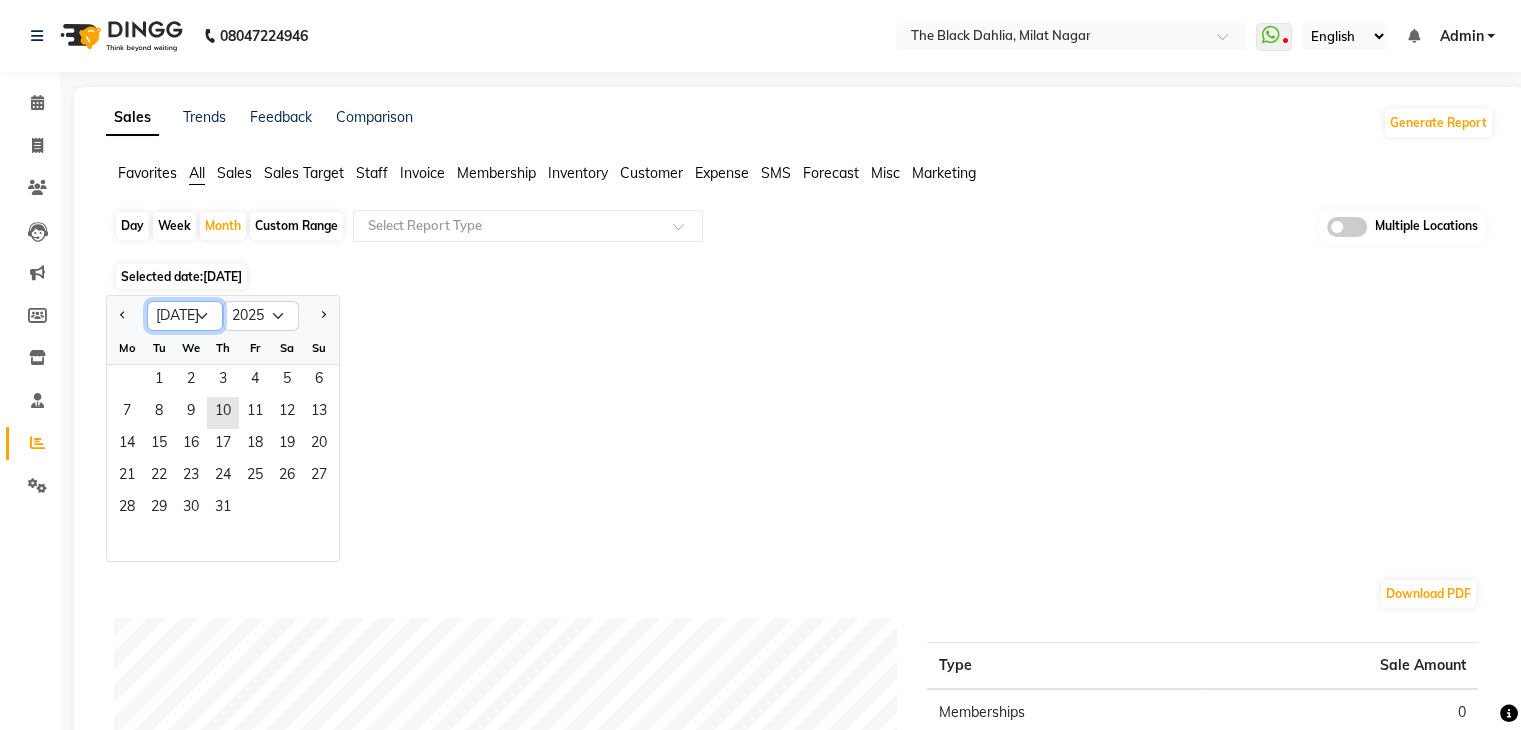 click on "Jan Feb Mar Apr May Jun [DATE] Aug Sep Oct Nov Dec" 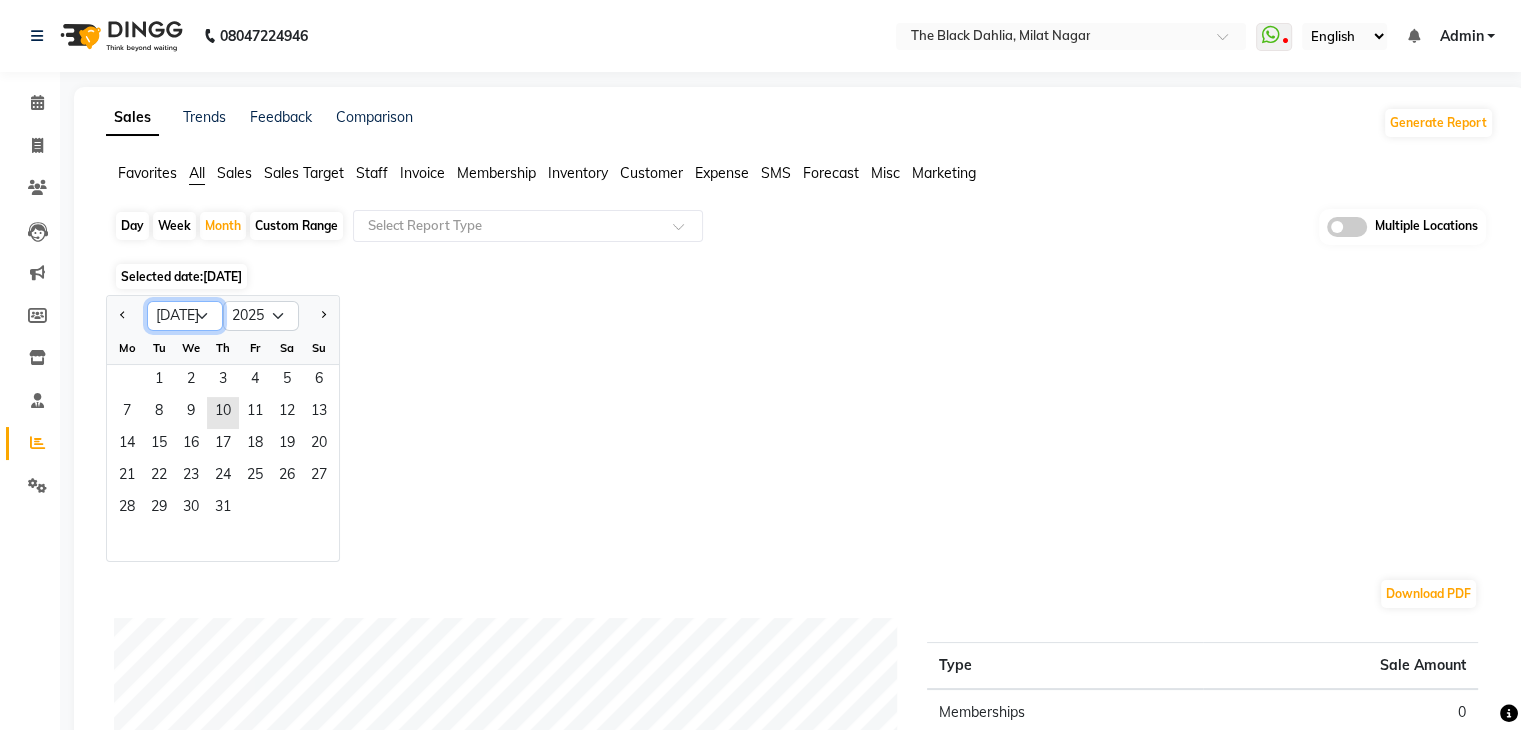 select on "6" 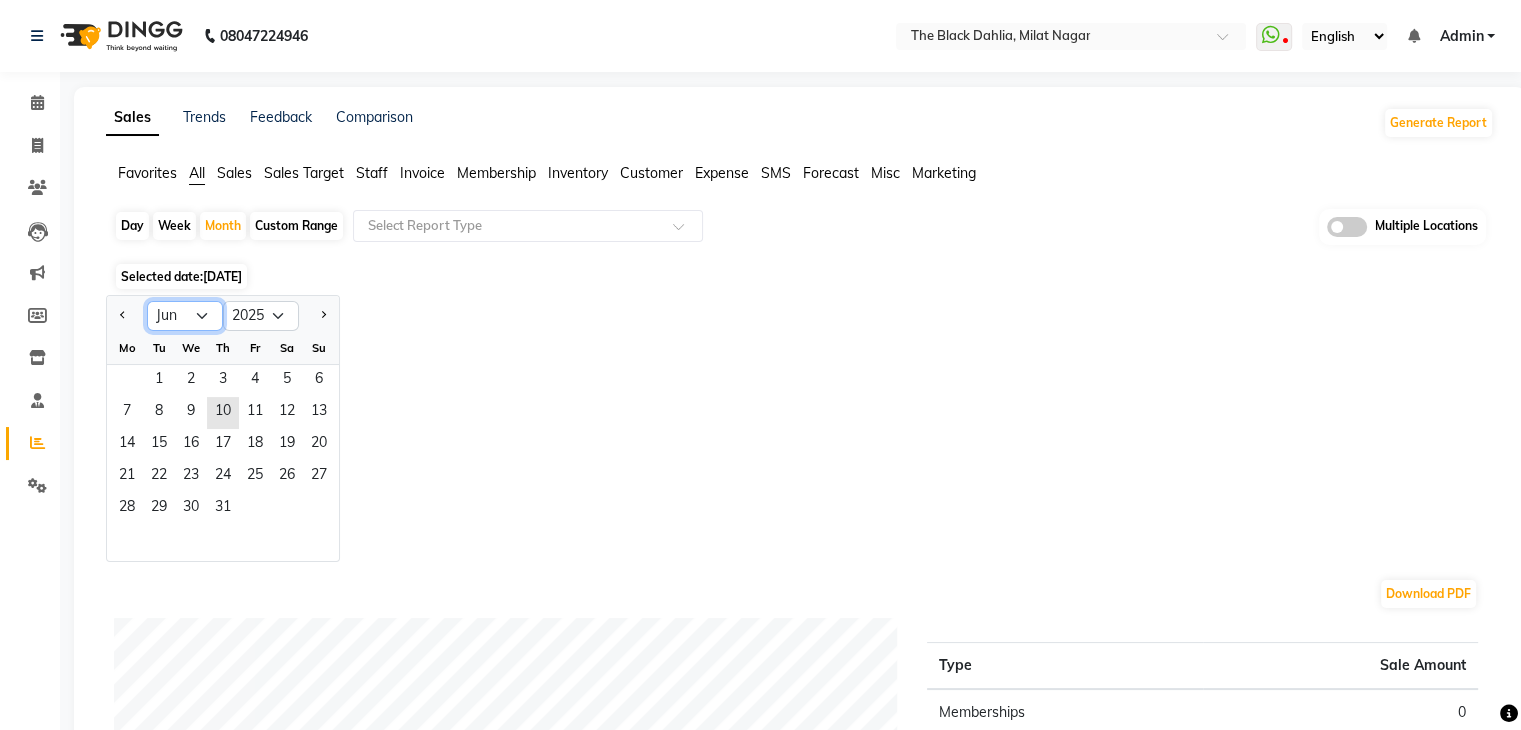 click on "Jan Feb Mar Apr May Jun [DATE] Aug Sep Oct Nov Dec" 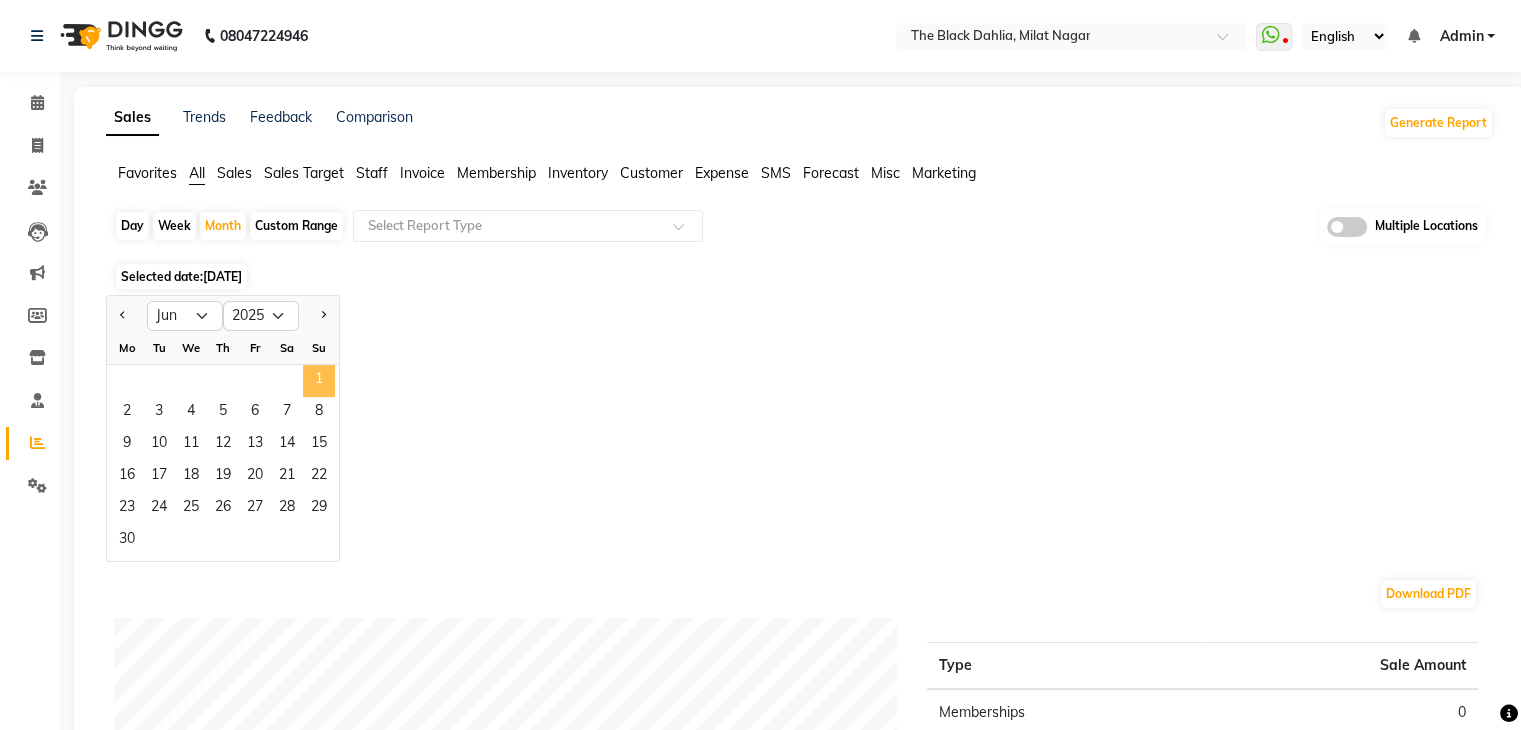 click on "1" 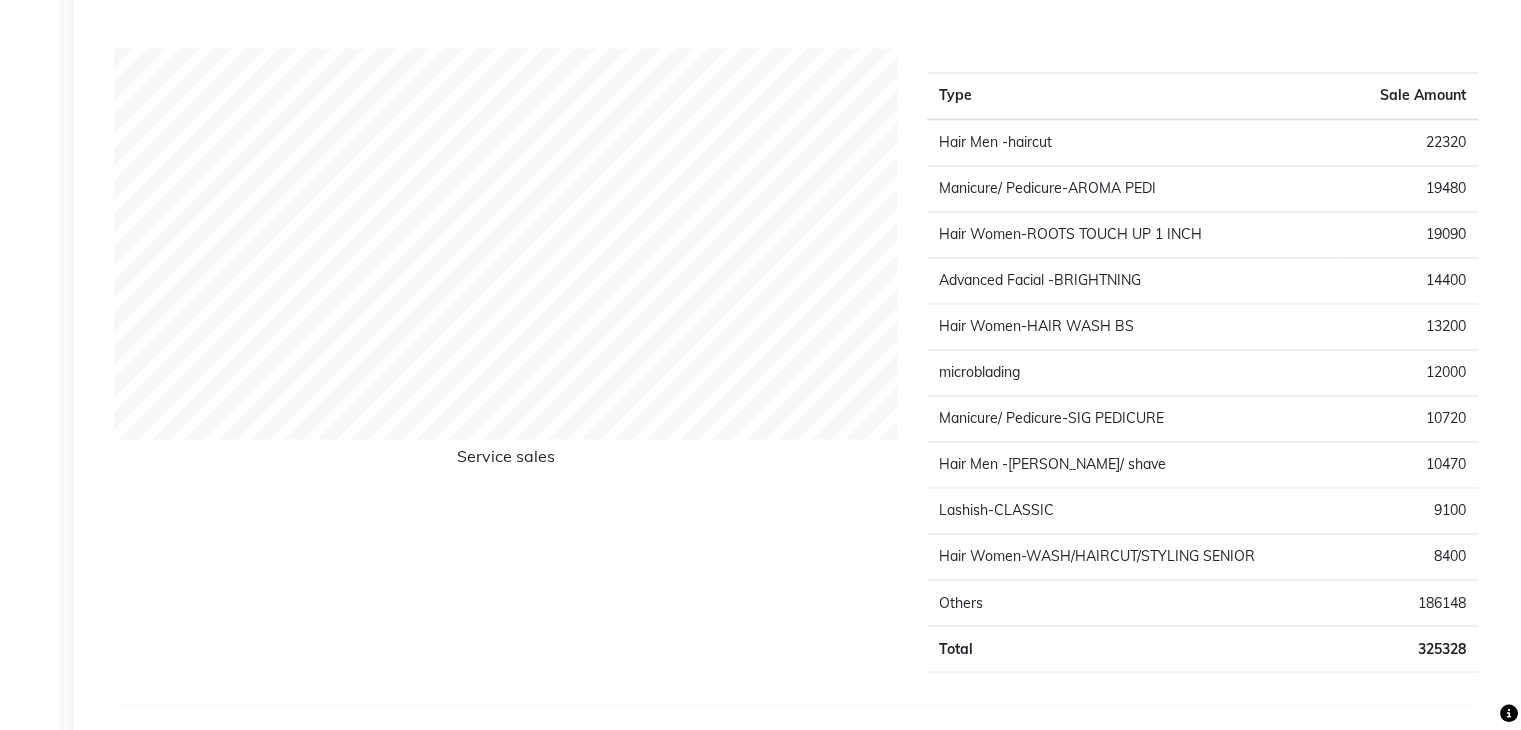 scroll, scrollTop: 3240, scrollLeft: 0, axis: vertical 